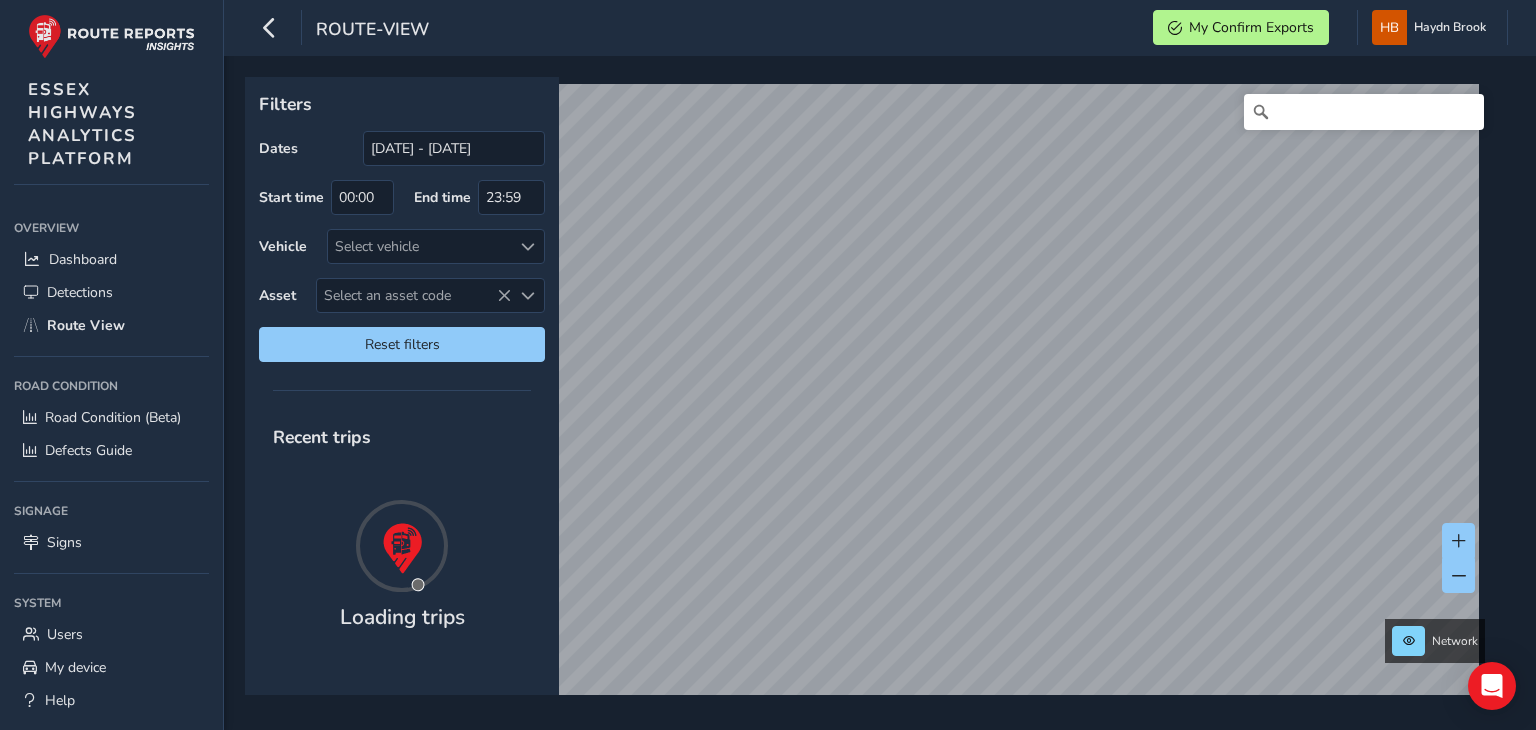 scroll, scrollTop: 0, scrollLeft: 0, axis: both 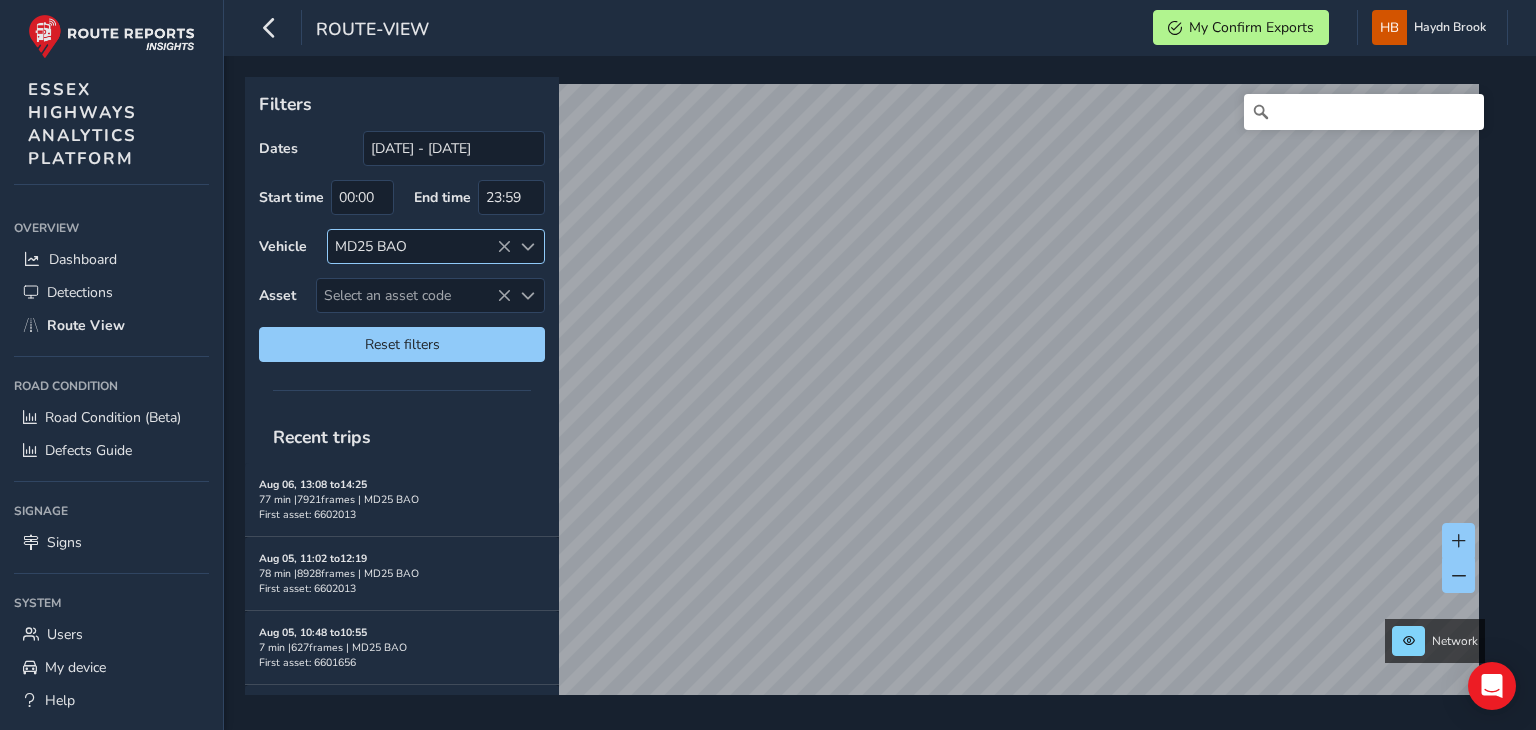 click at bounding box center (504, 247) 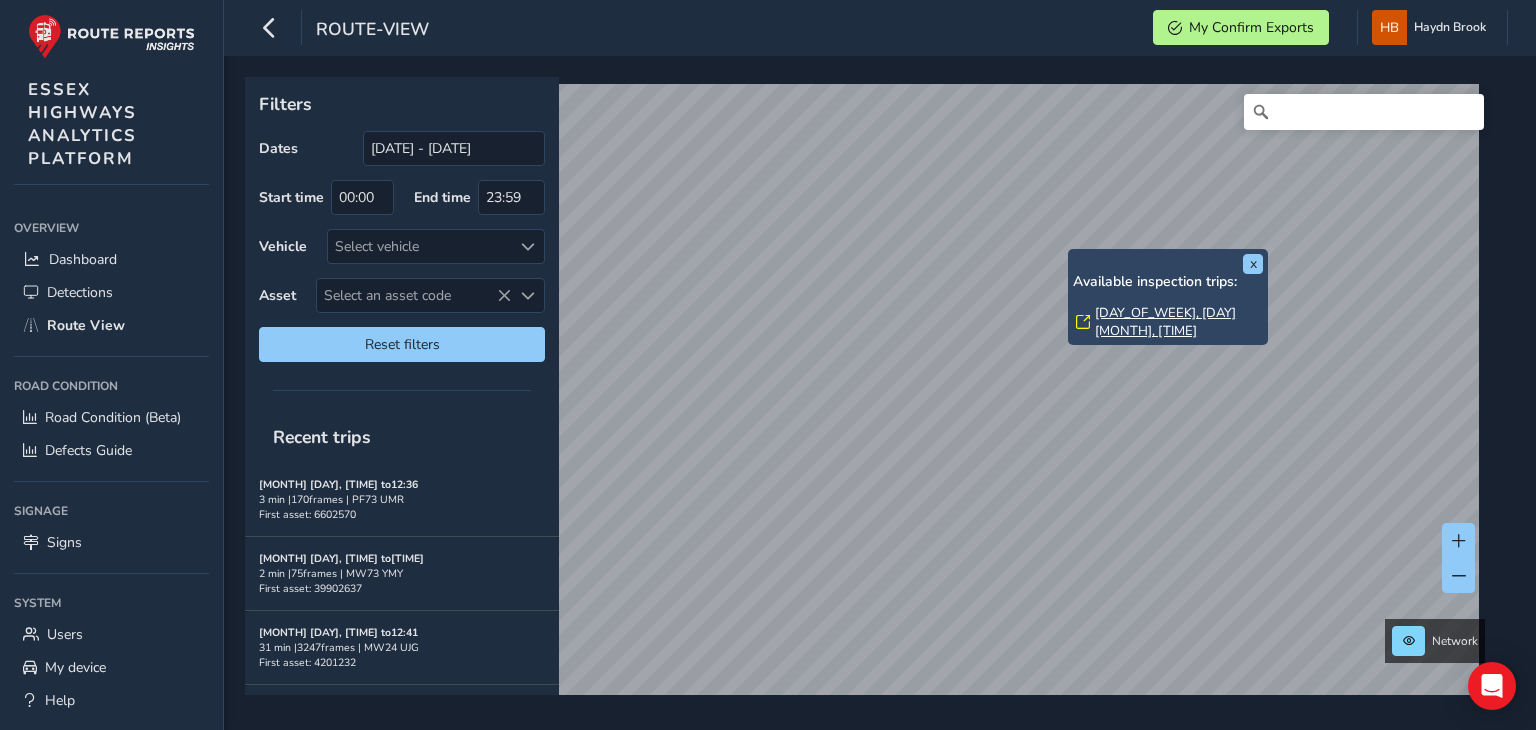 click on "[DAY_OF_WEEK], [DAY] [MONTH], [TIME]" at bounding box center [1179, 322] 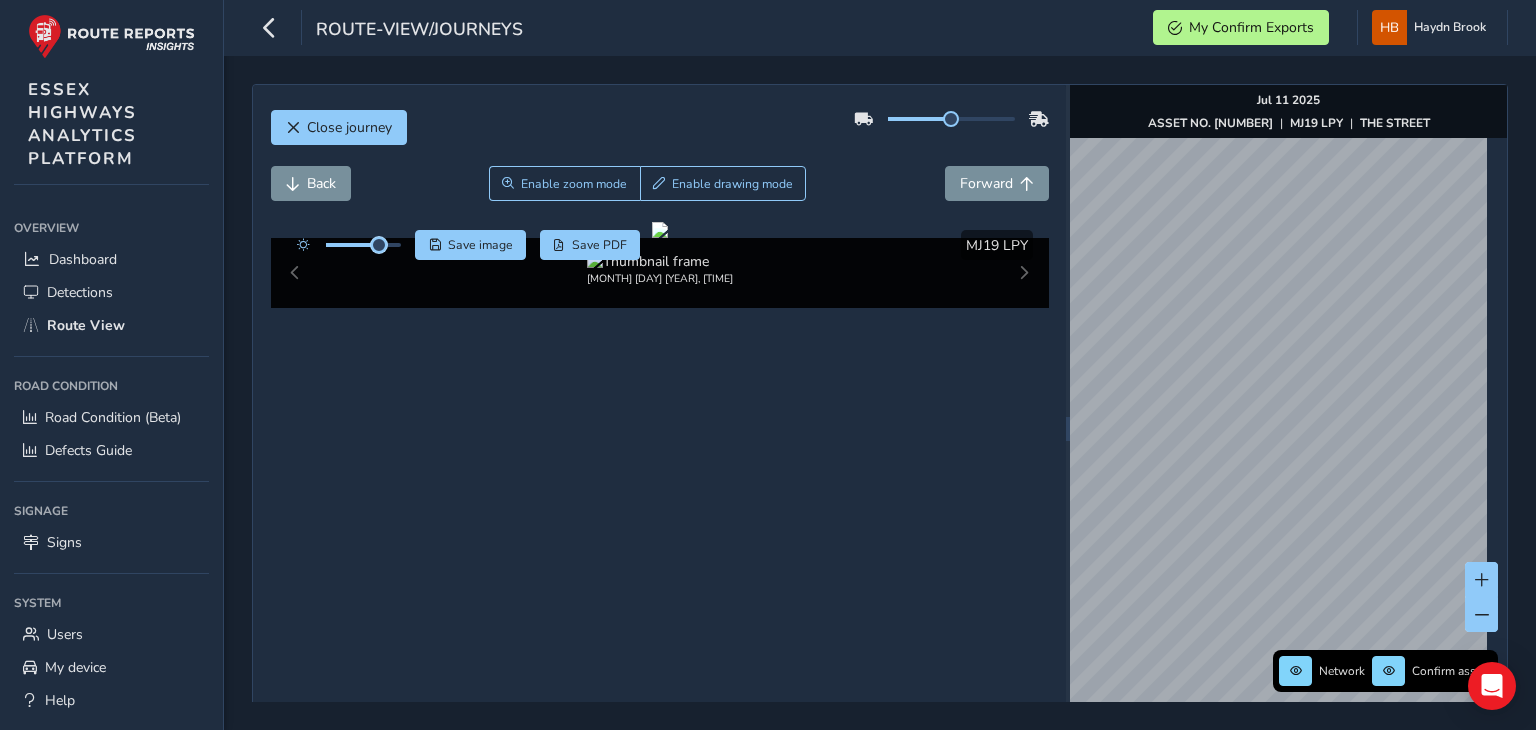 drag, startPoint x: 361, startPoint y: 246, endPoint x: 379, endPoint y: 256, distance: 20.59126 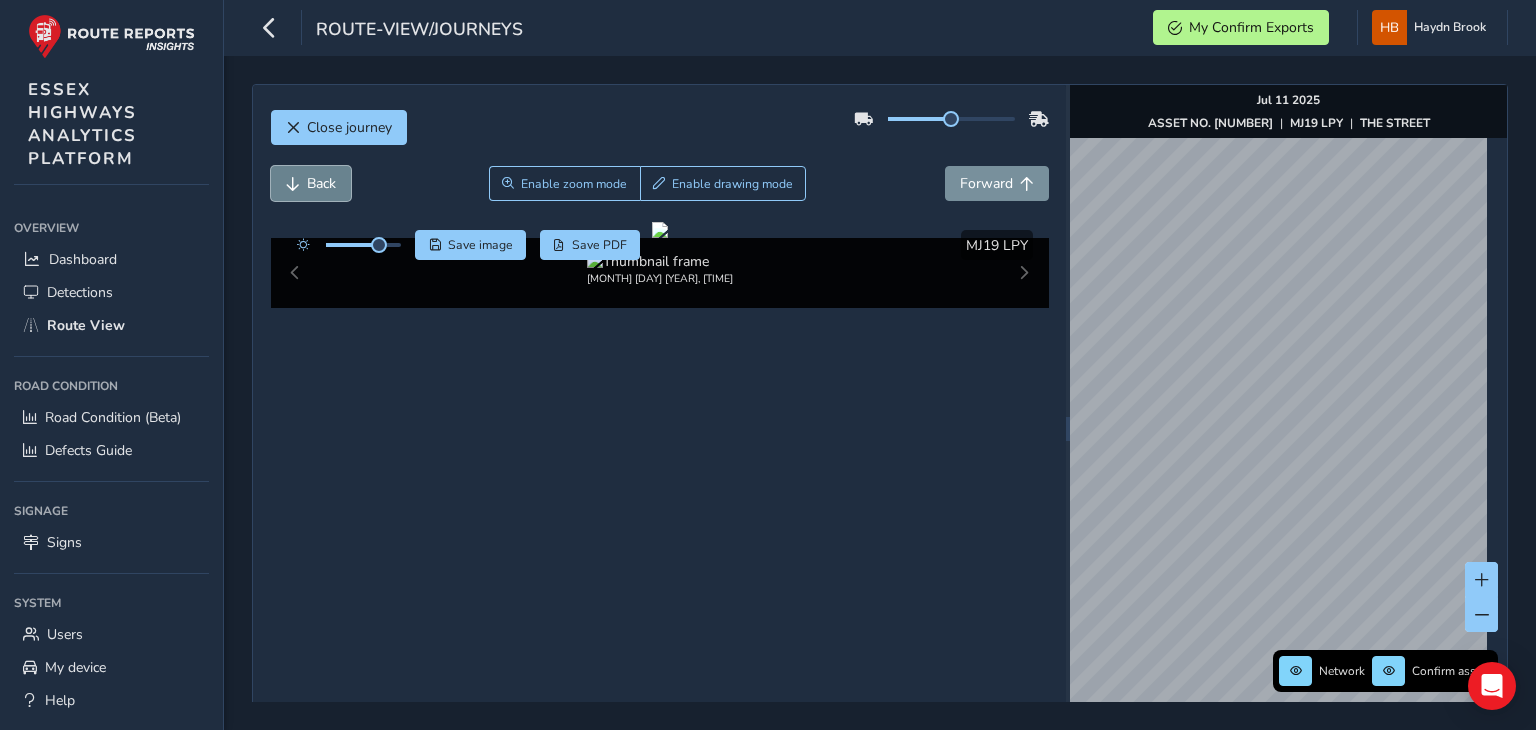 click on "Back" at bounding box center (321, 183) 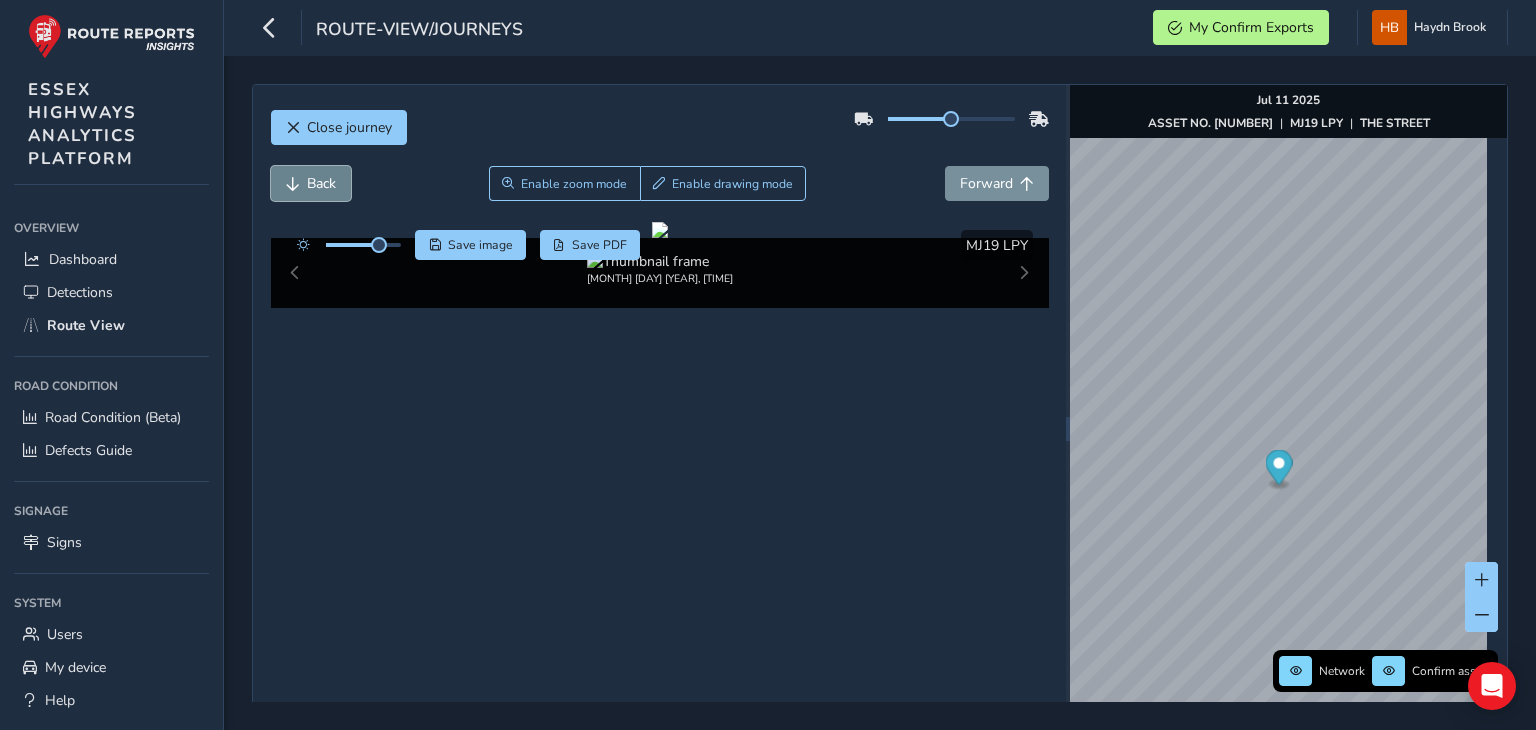 click on "Back" at bounding box center (321, 183) 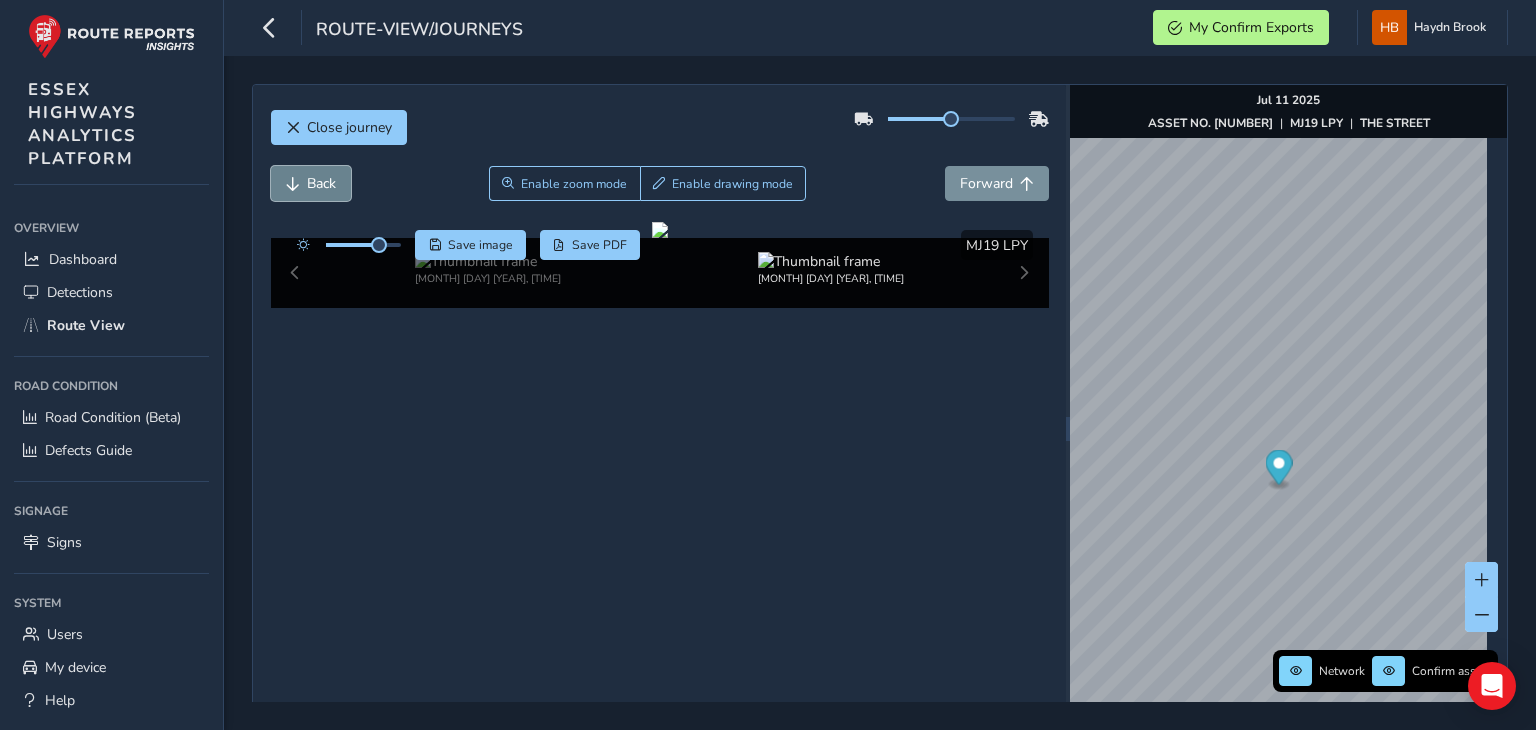 click on "Back" at bounding box center [321, 183] 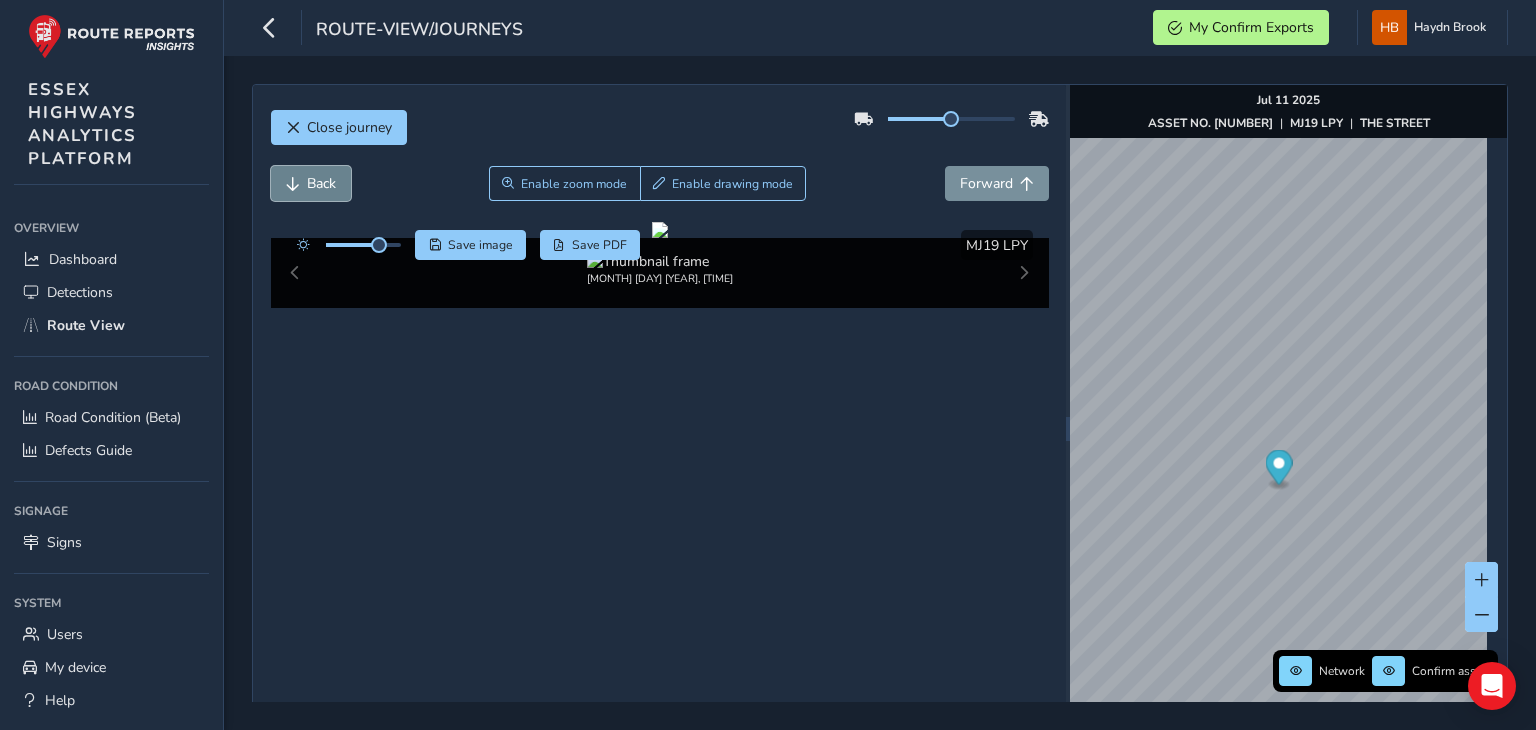 type 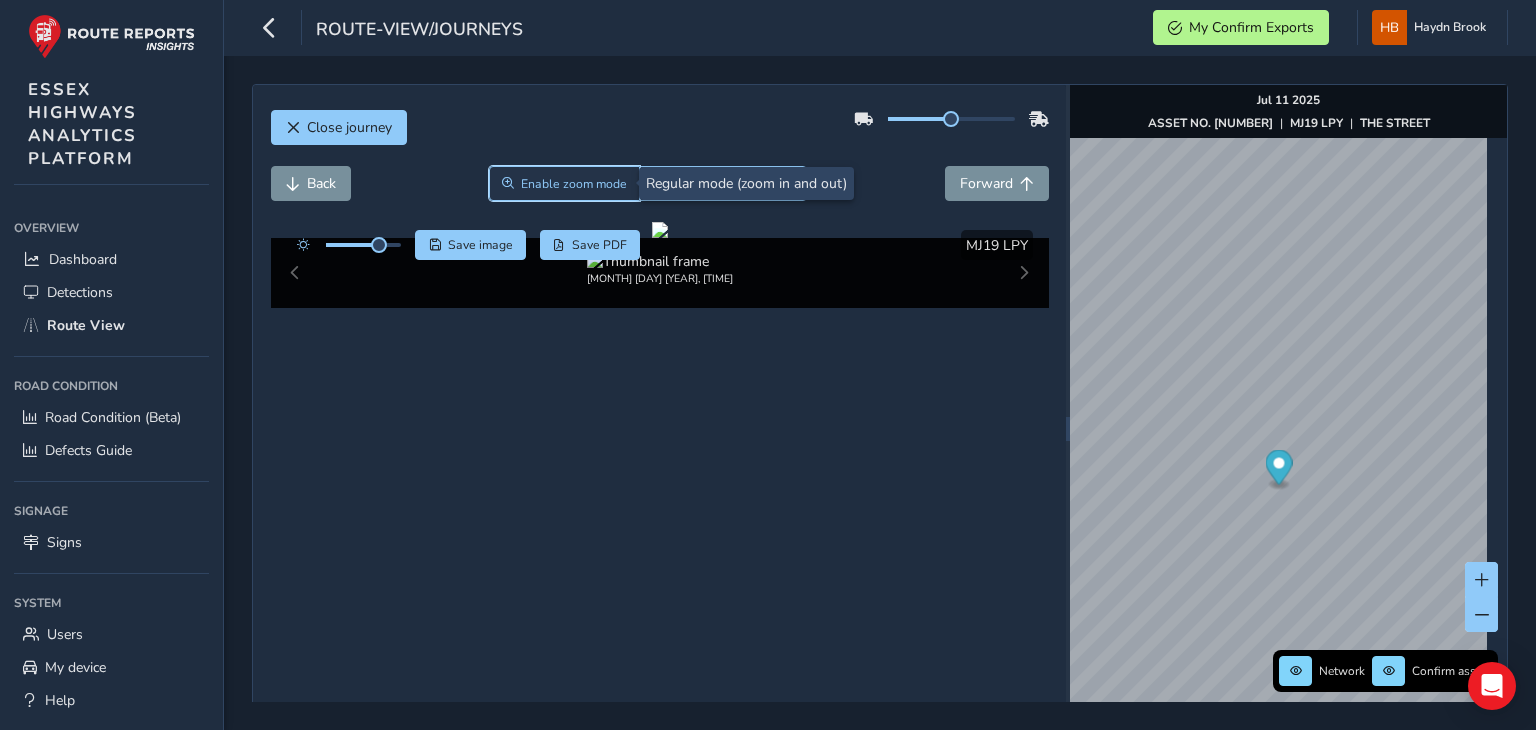 click on "Enable zoom mode" at bounding box center (565, 183) 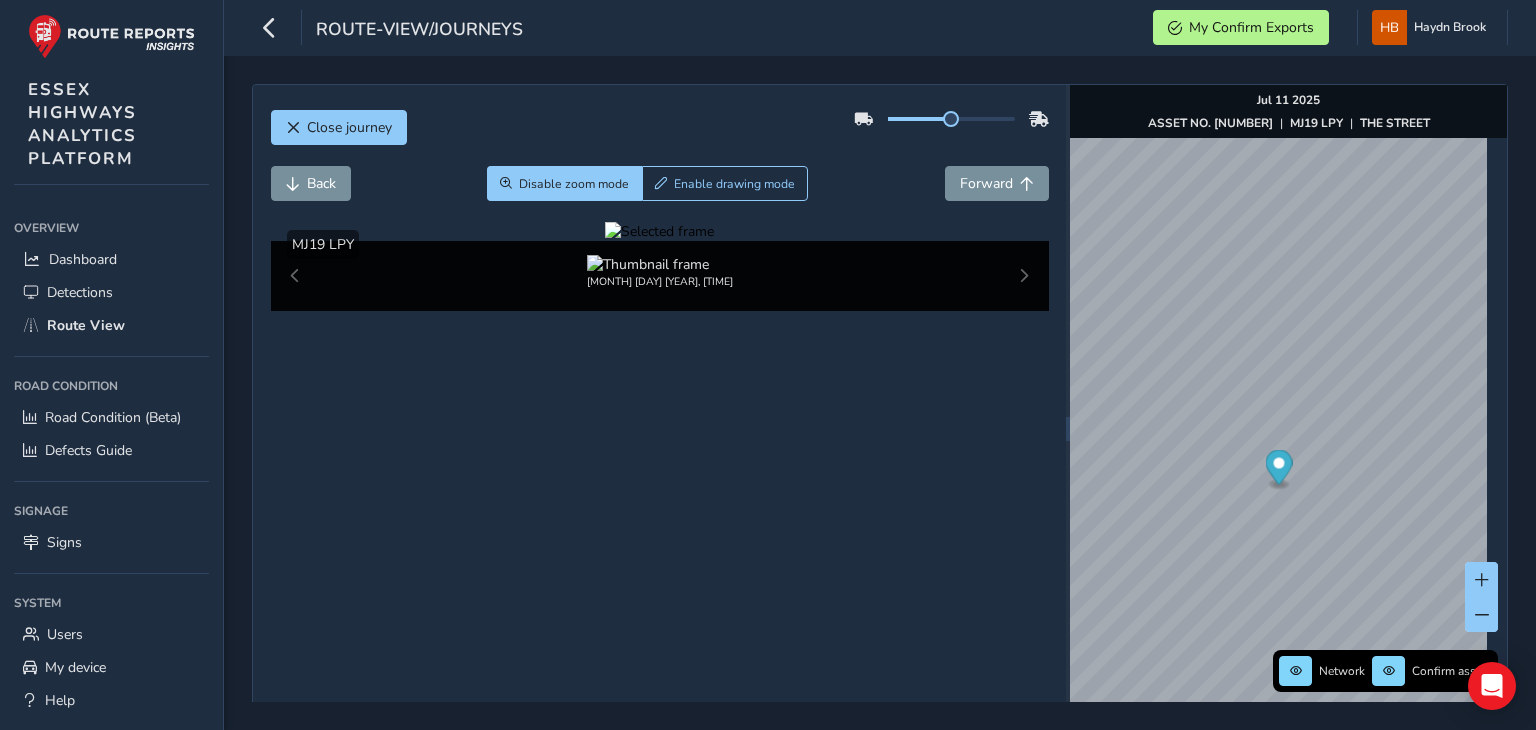 drag, startPoint x: 809, startPoint y: 430, endPoint x: 828, endPoint y: 447, distance: 25.495098 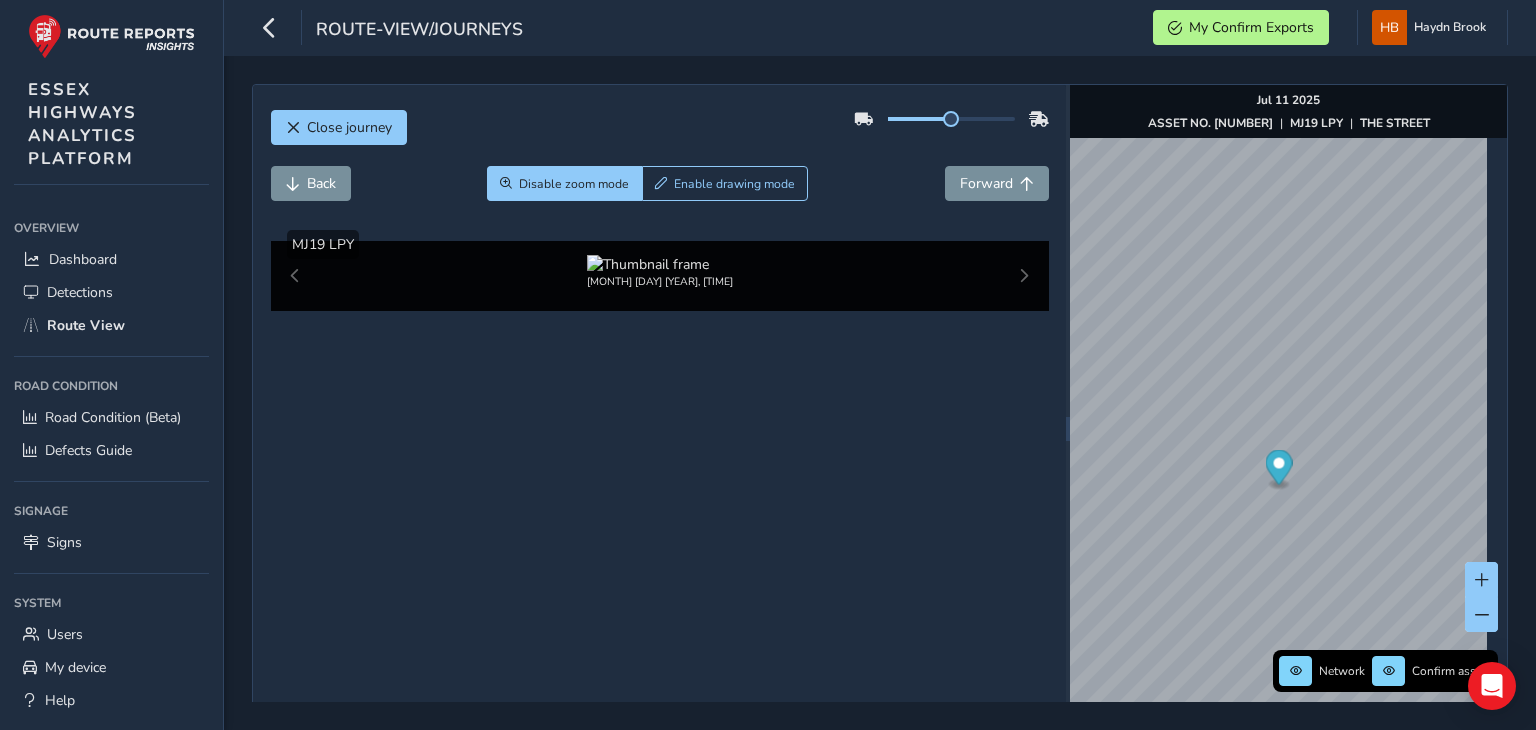 click at bounding box center (1326, 600) 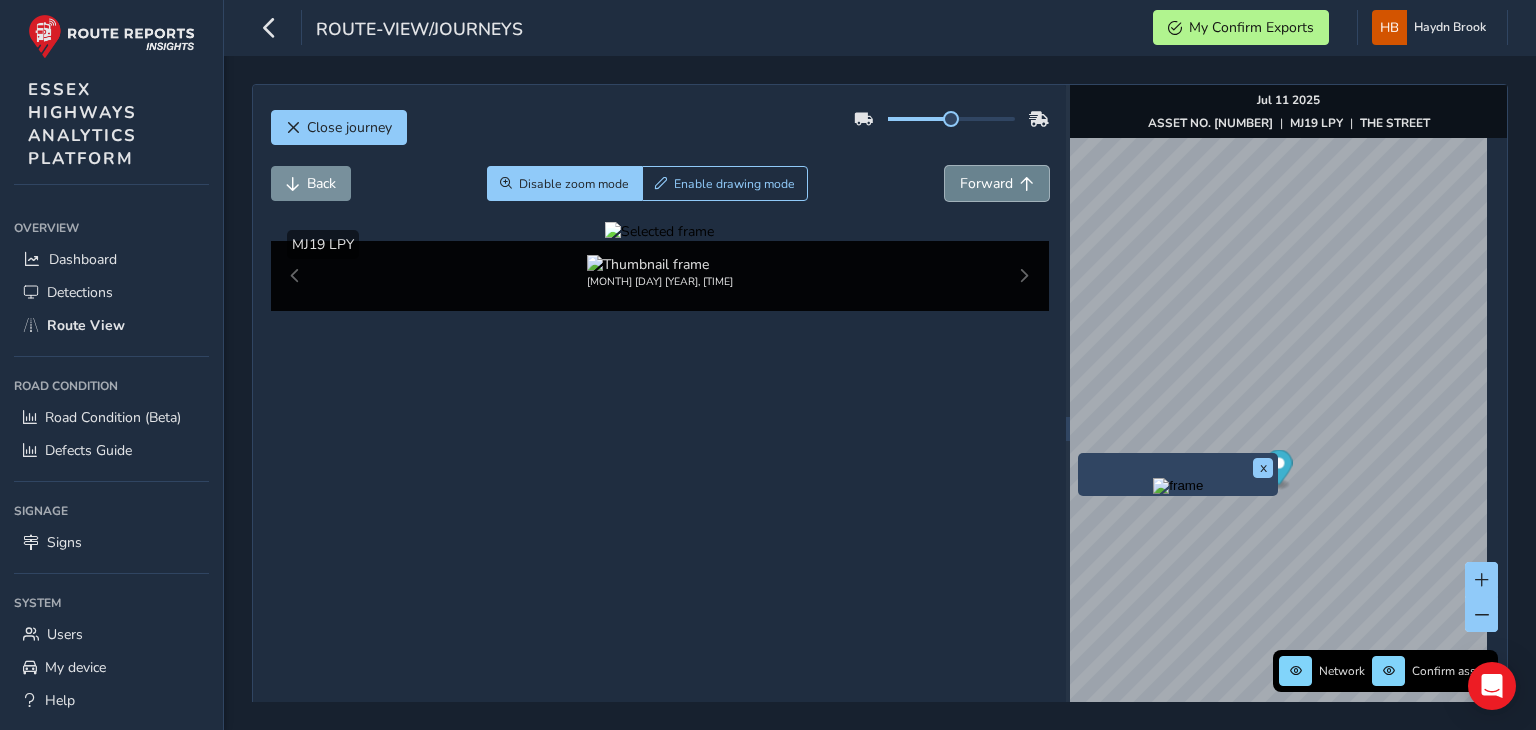 click on "Forward" at bounding box center [986, 183] 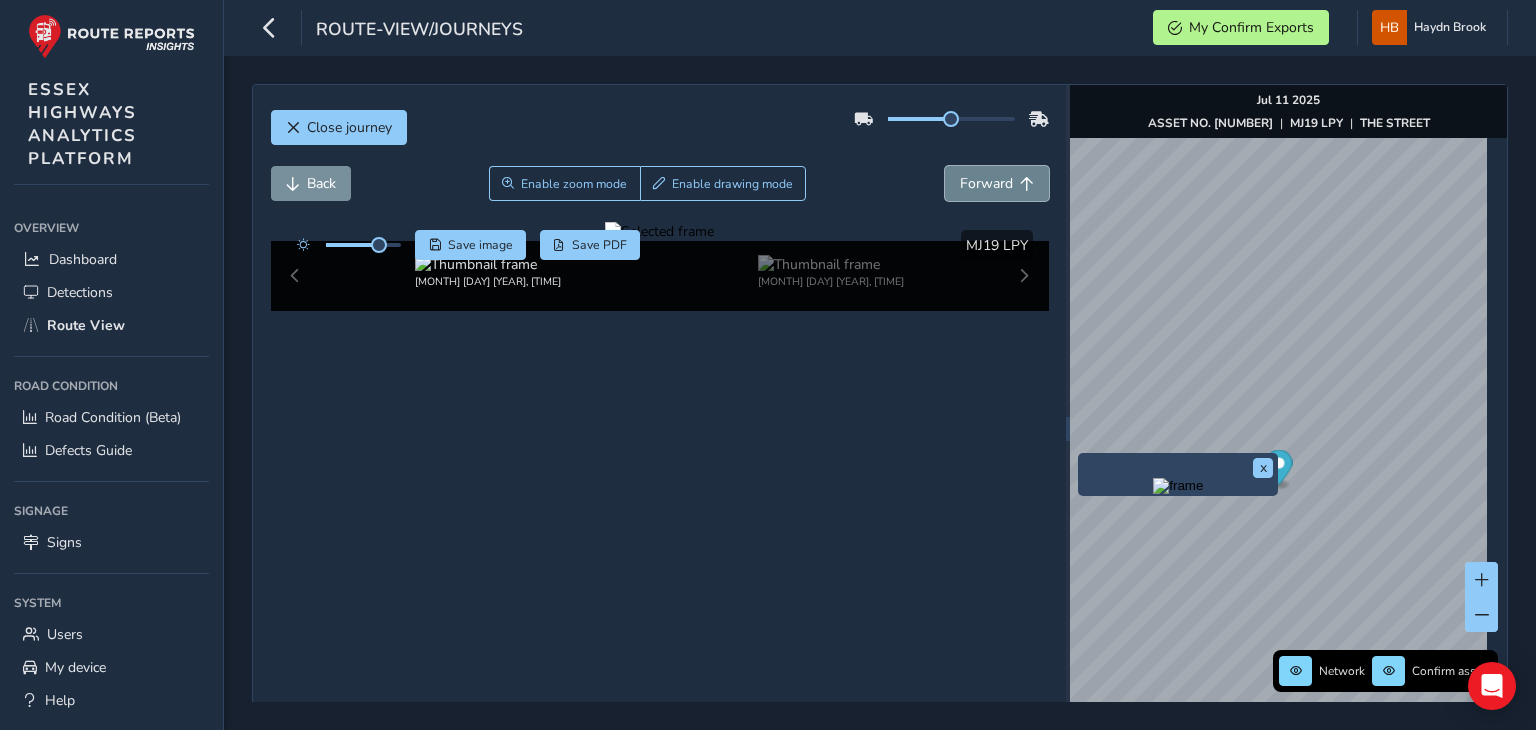 click on "Forward" at bounding box center [986, 183] 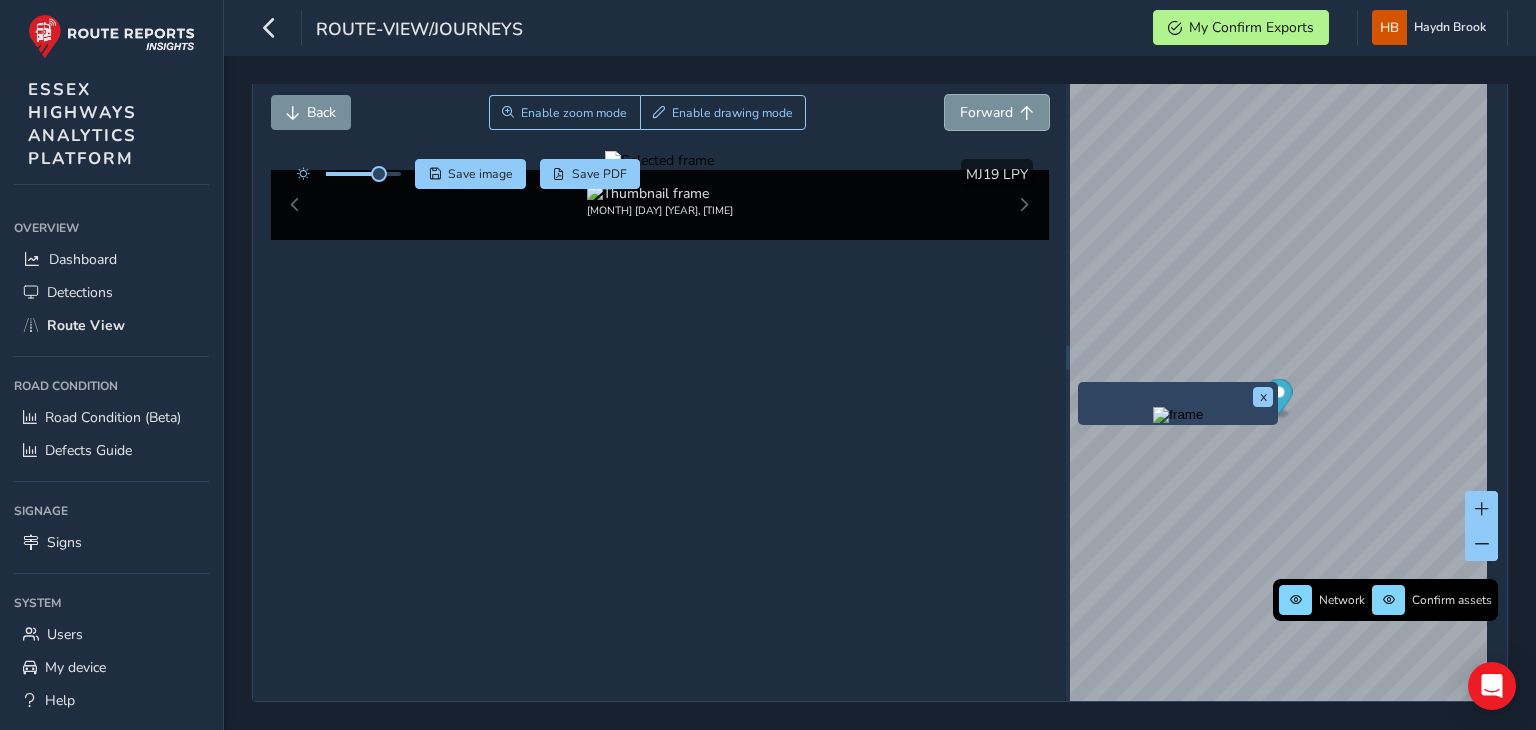 scroll, scrollTop: 0, scrollLeft: 0, axis: both 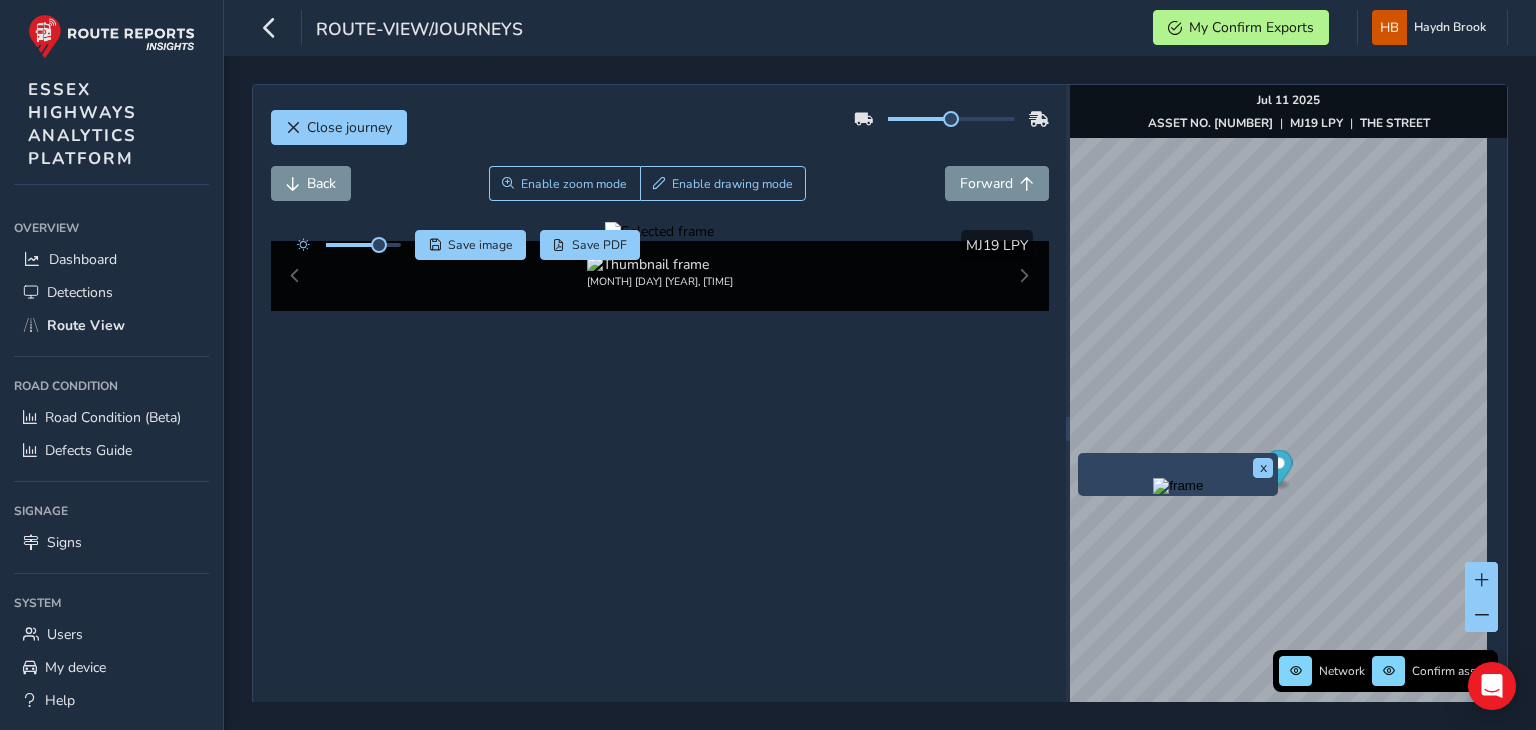 click on "MJ19 LPY" at bounding box center (997, 245) 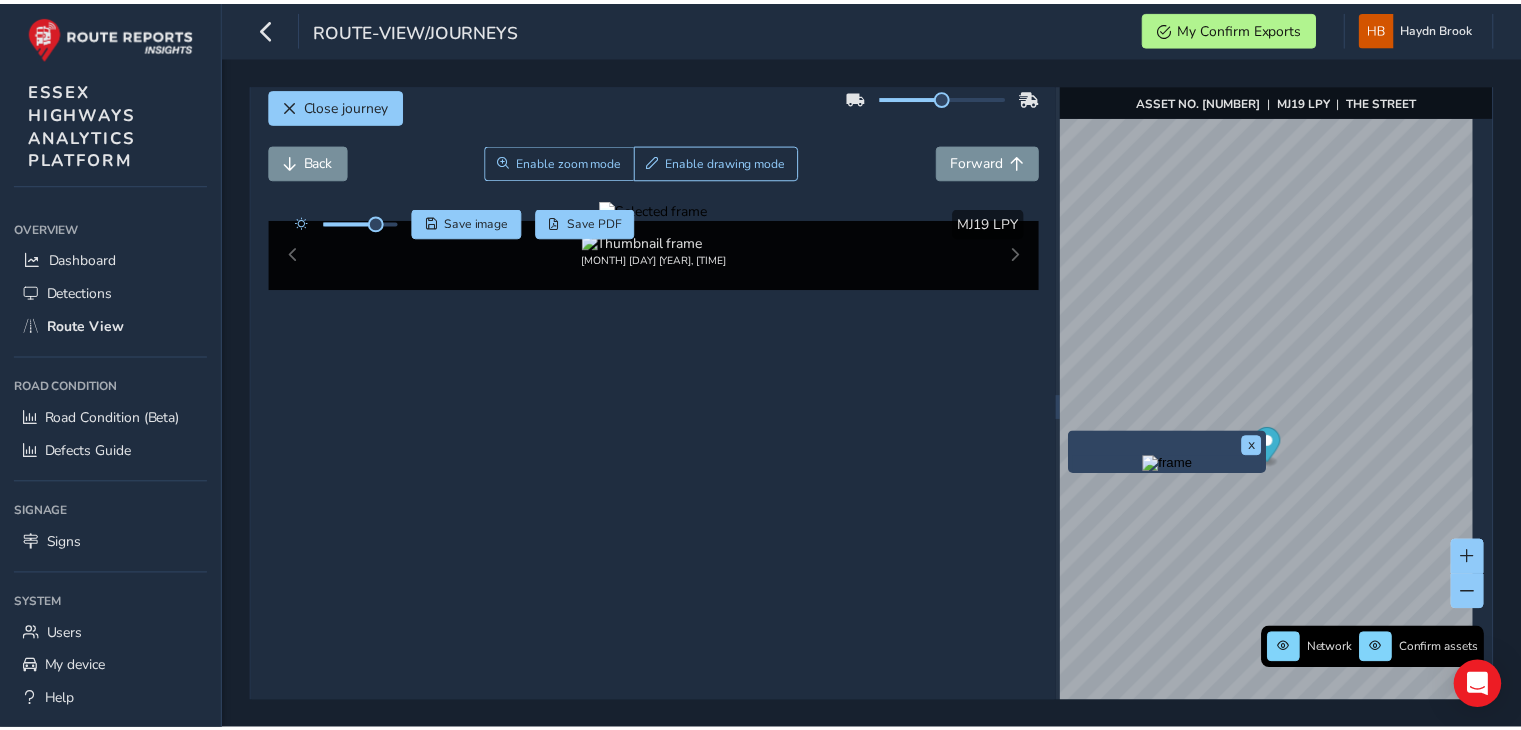 scroll, scrollTop: 0, scrollLeft: 0, axis: both 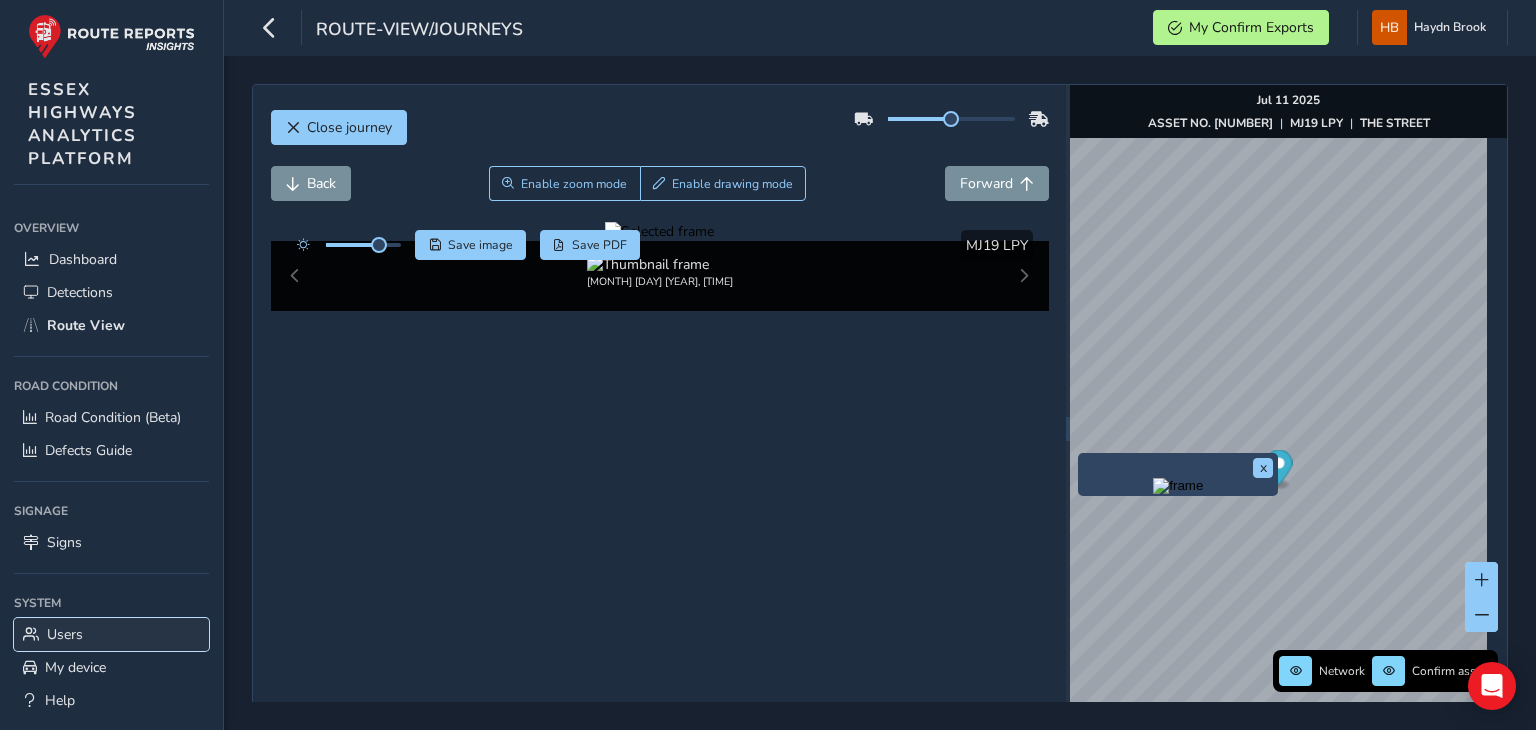 click on "Users" at bounding box center [65, 634] 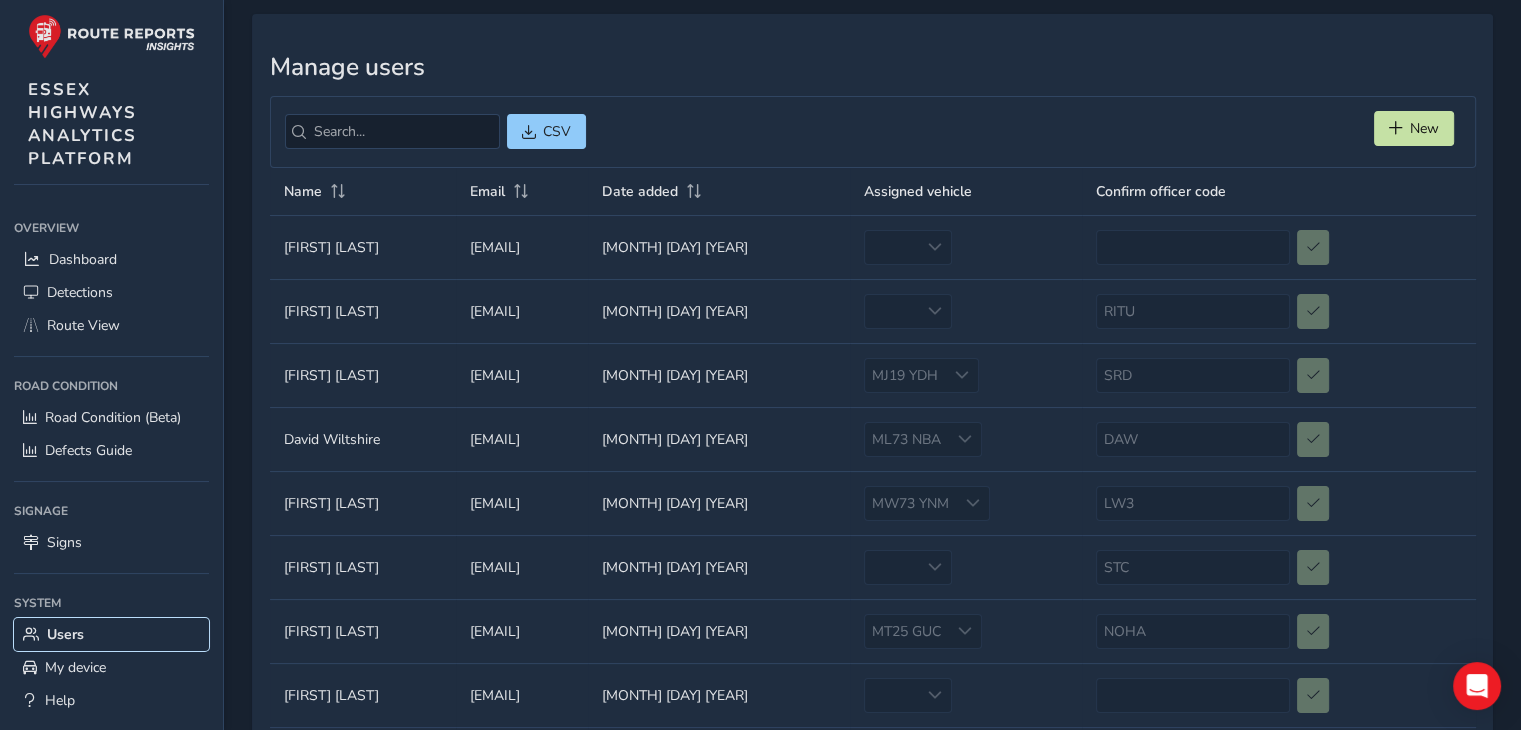 scroll, scrollTop: 295, scrollLeft: 0, axis: vertical 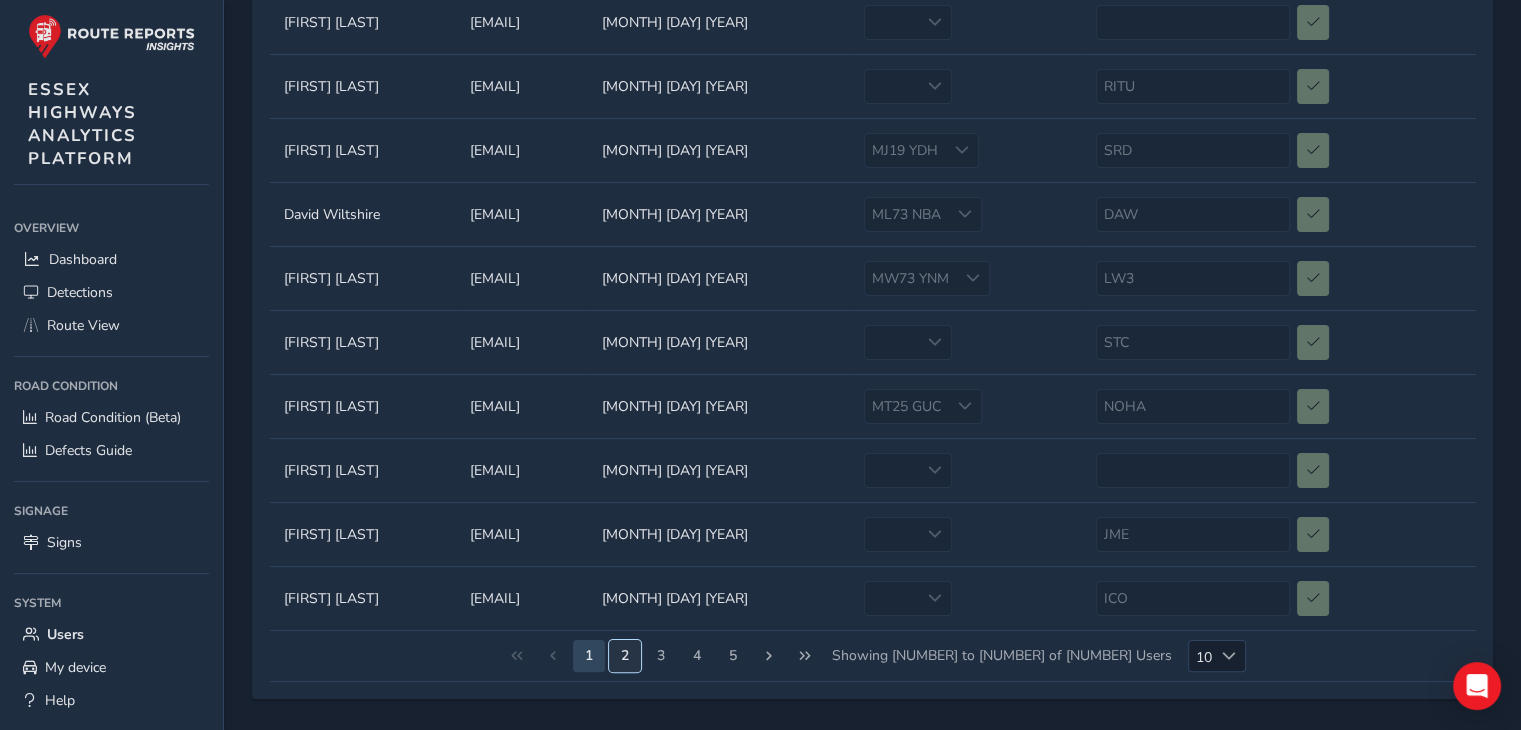 click on "2" at bounding box center [625, 656] 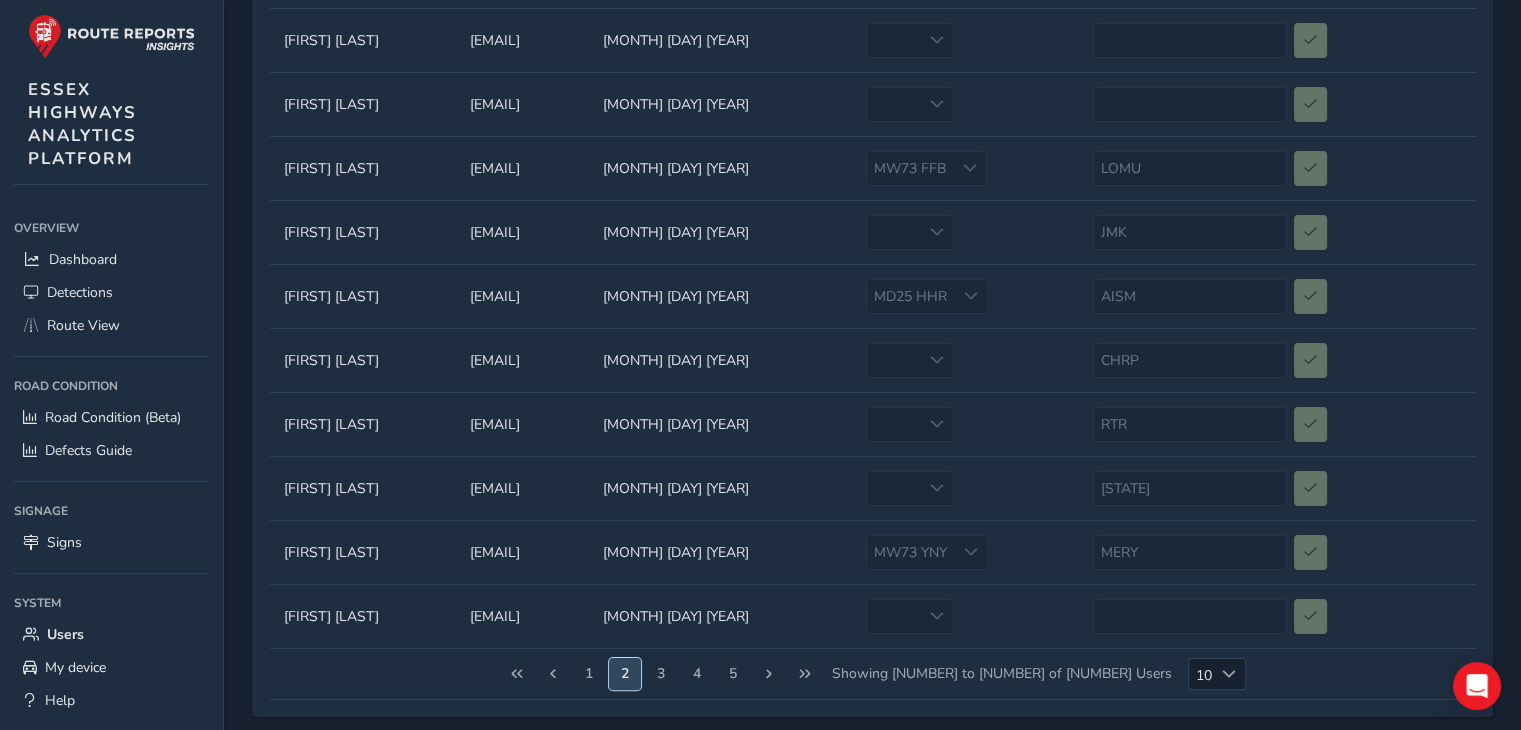 scroll, scrollTop: 295, scrollLeft: 0, axis: vertical 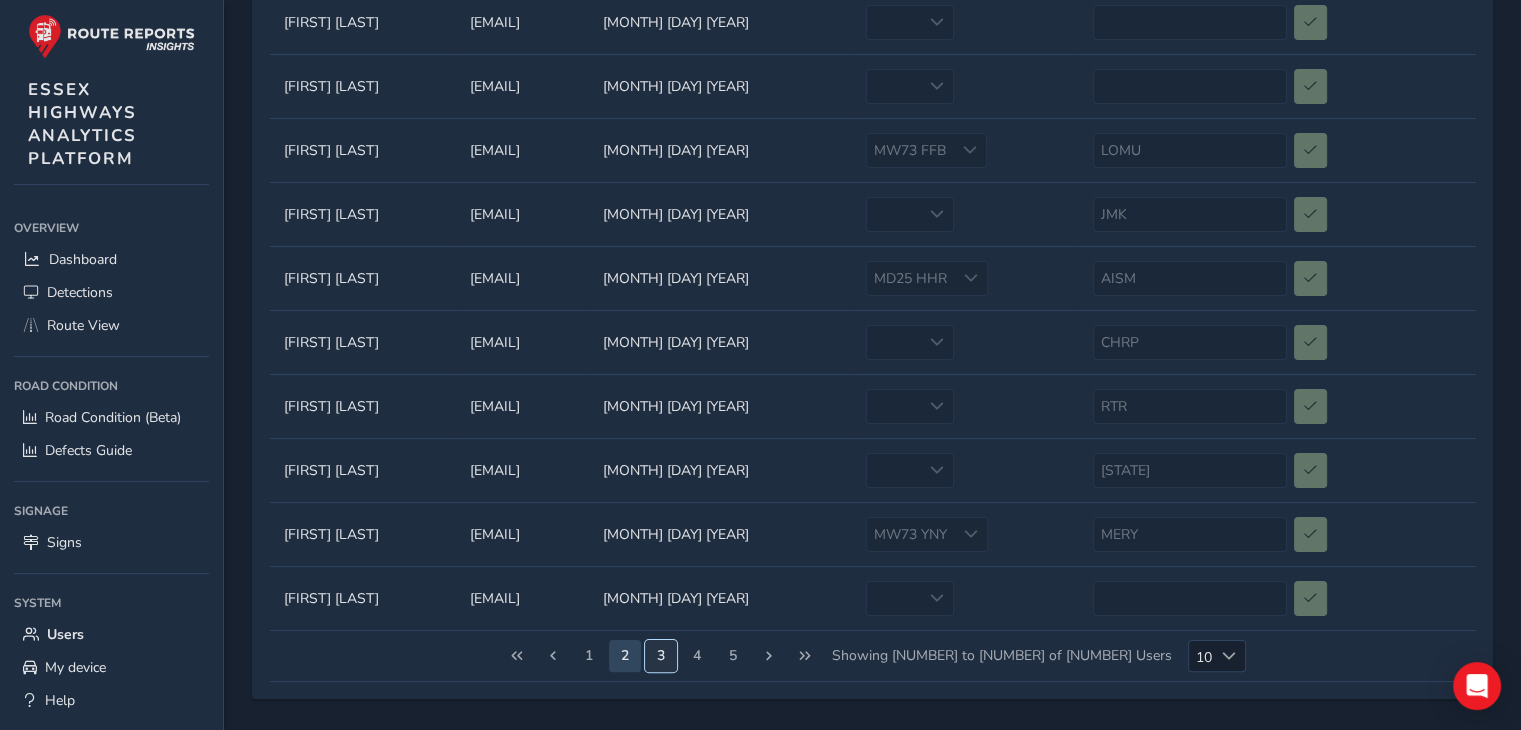 click on "3" at bounding box center (661, 656) 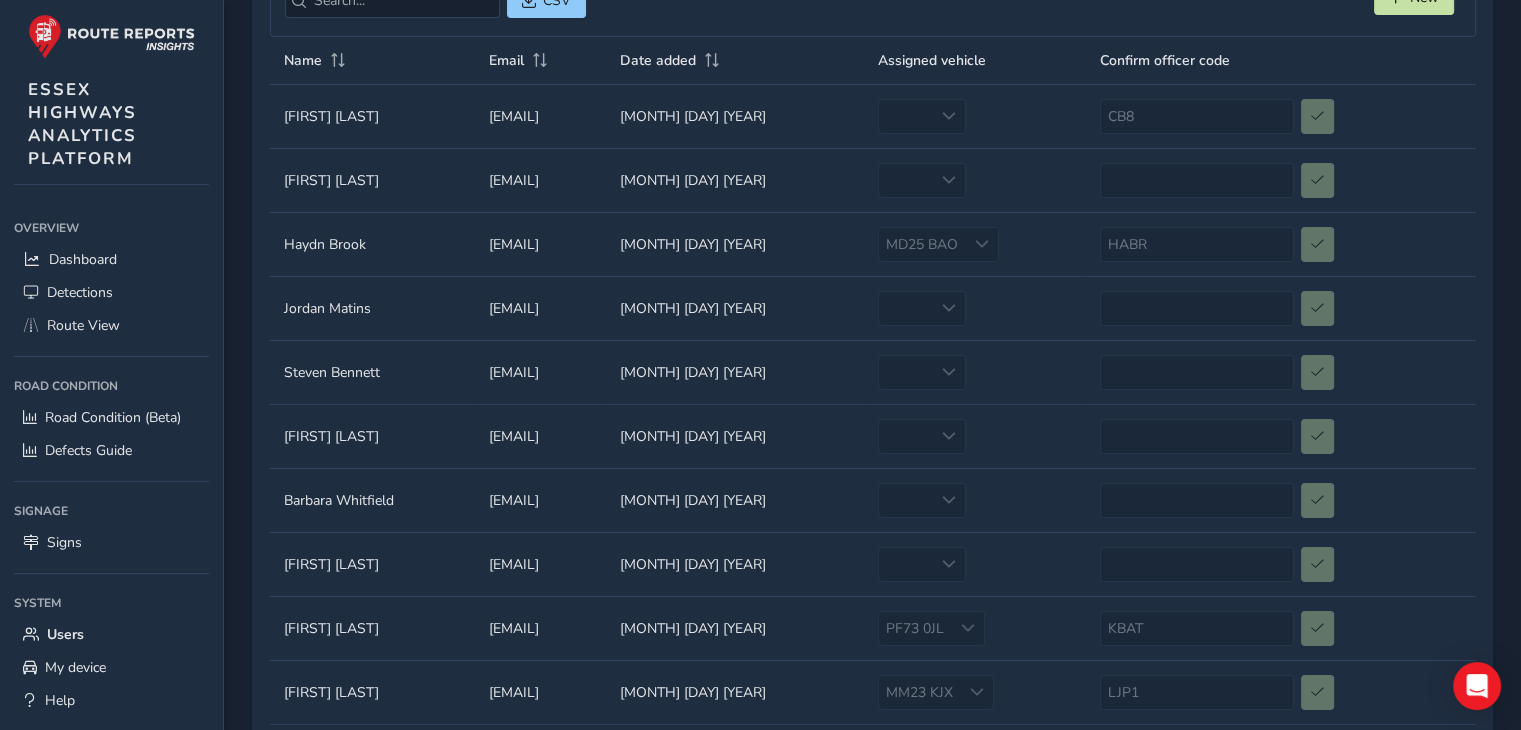 scroll, scrollTop: 295, scrollLeft: 0, axis: vertical 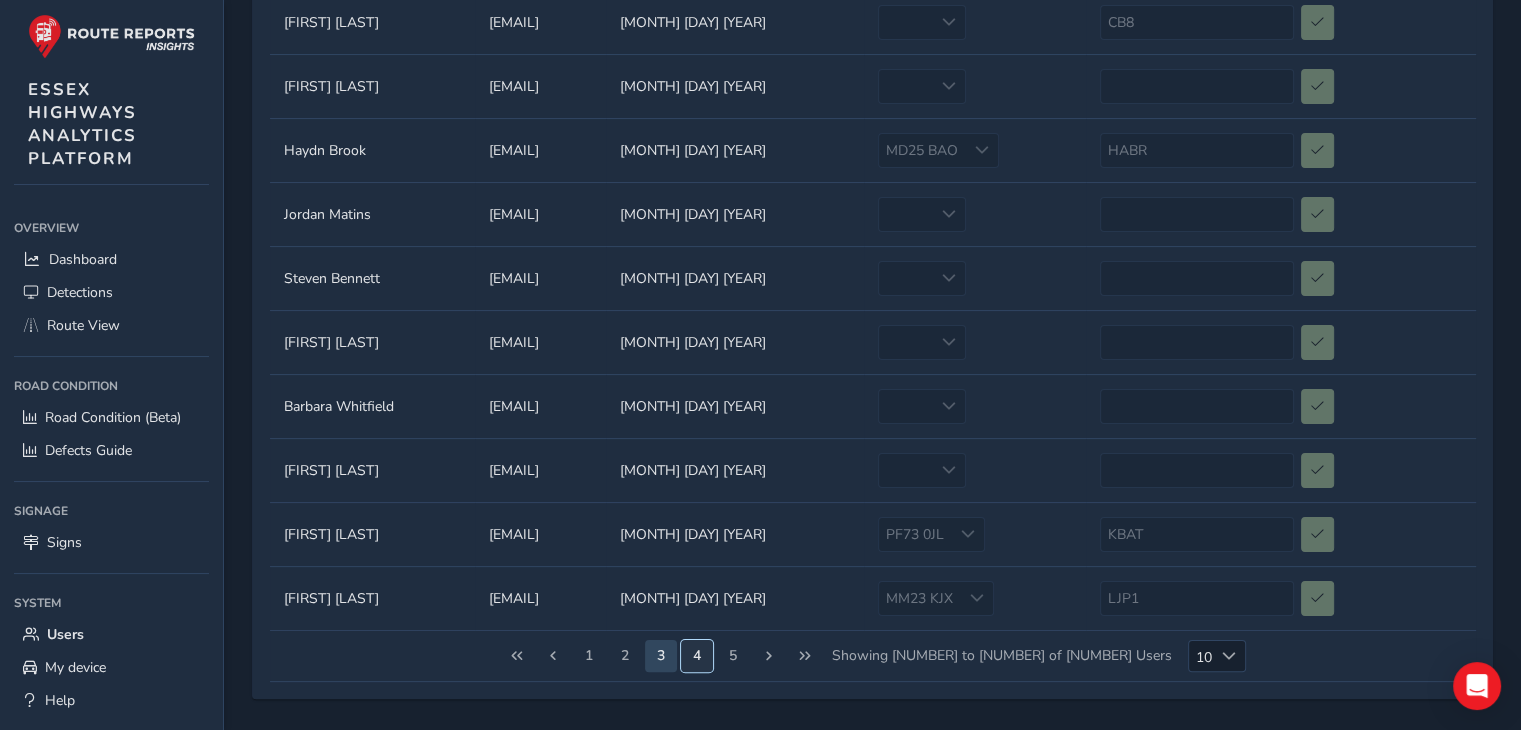 click on "4" at bounding box center [697, 656] 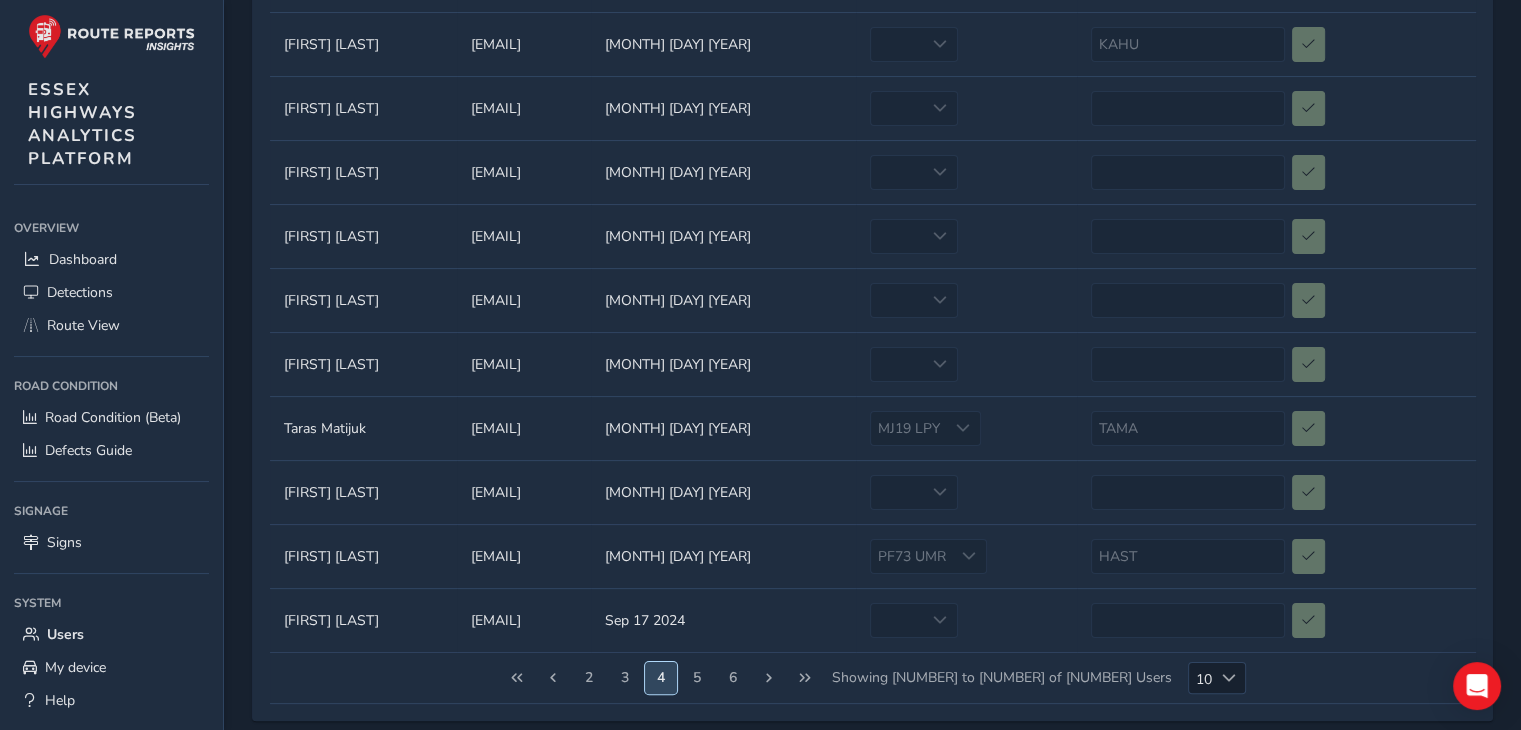 scroll, scrollTop: 295, scrollLeft: 0, axis: vertical 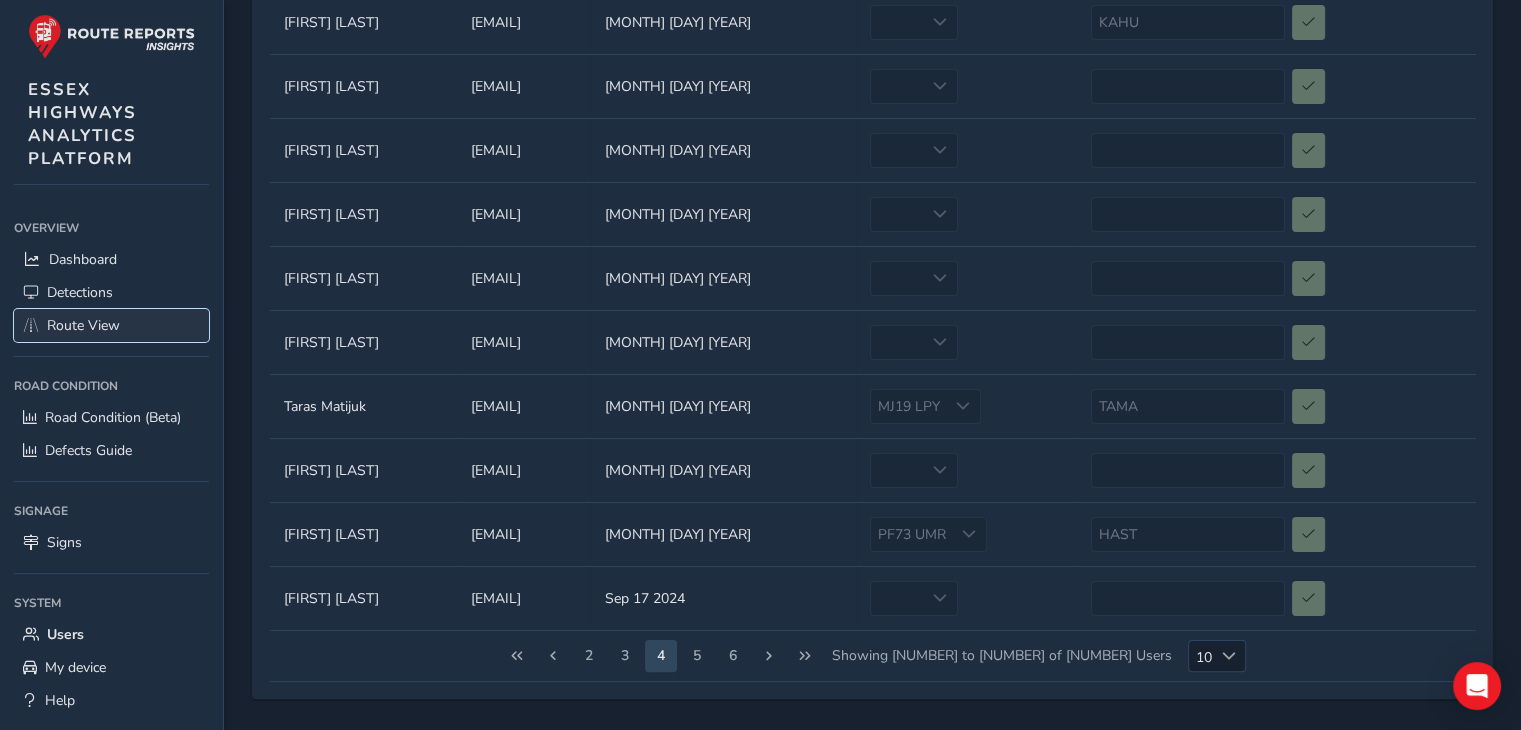 drag, startPoint x: 106, startPoint y: 317, endPoint x: 123, endPoint y: 326, distance: 19.235384 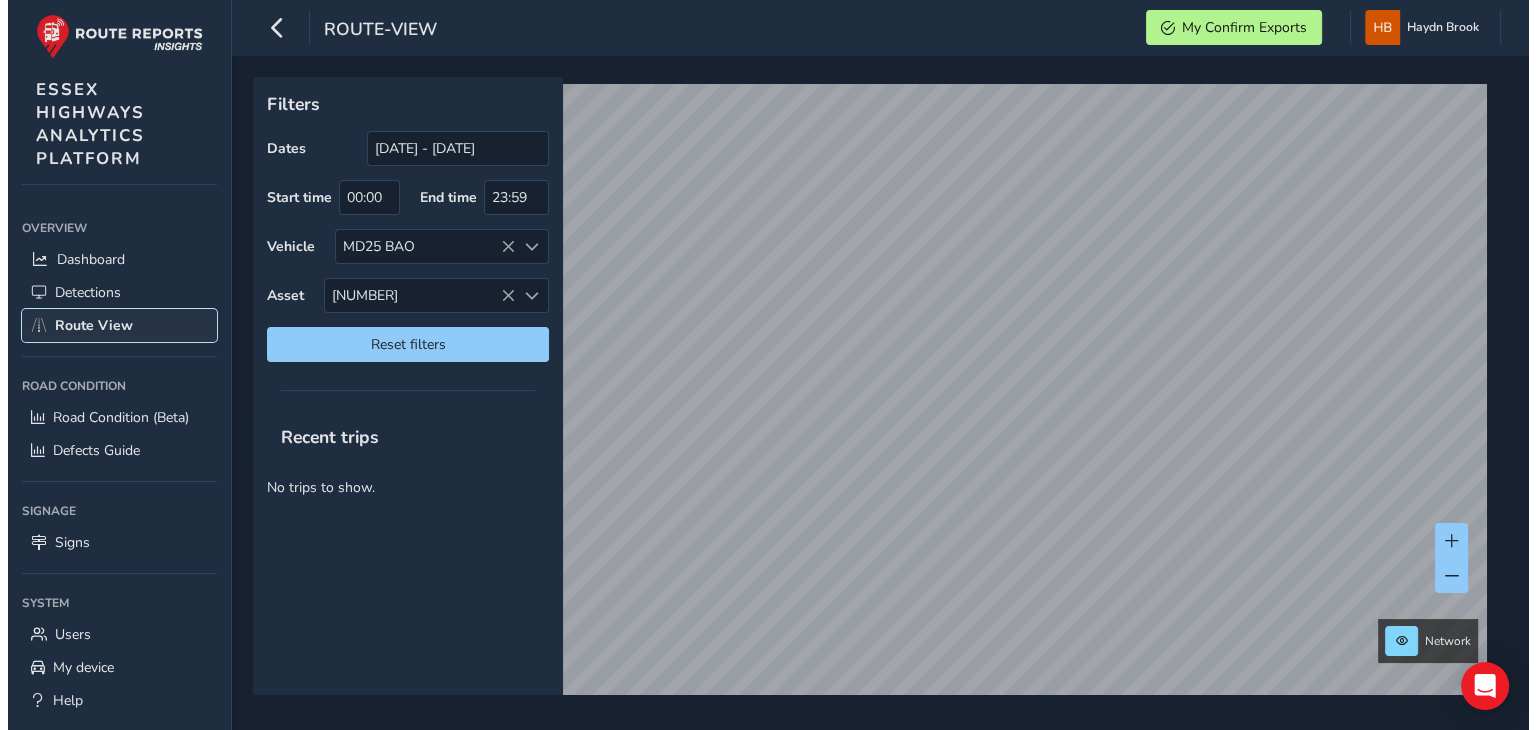 scroll, scrollTop: 0, scrollLeft: 0, axis: both 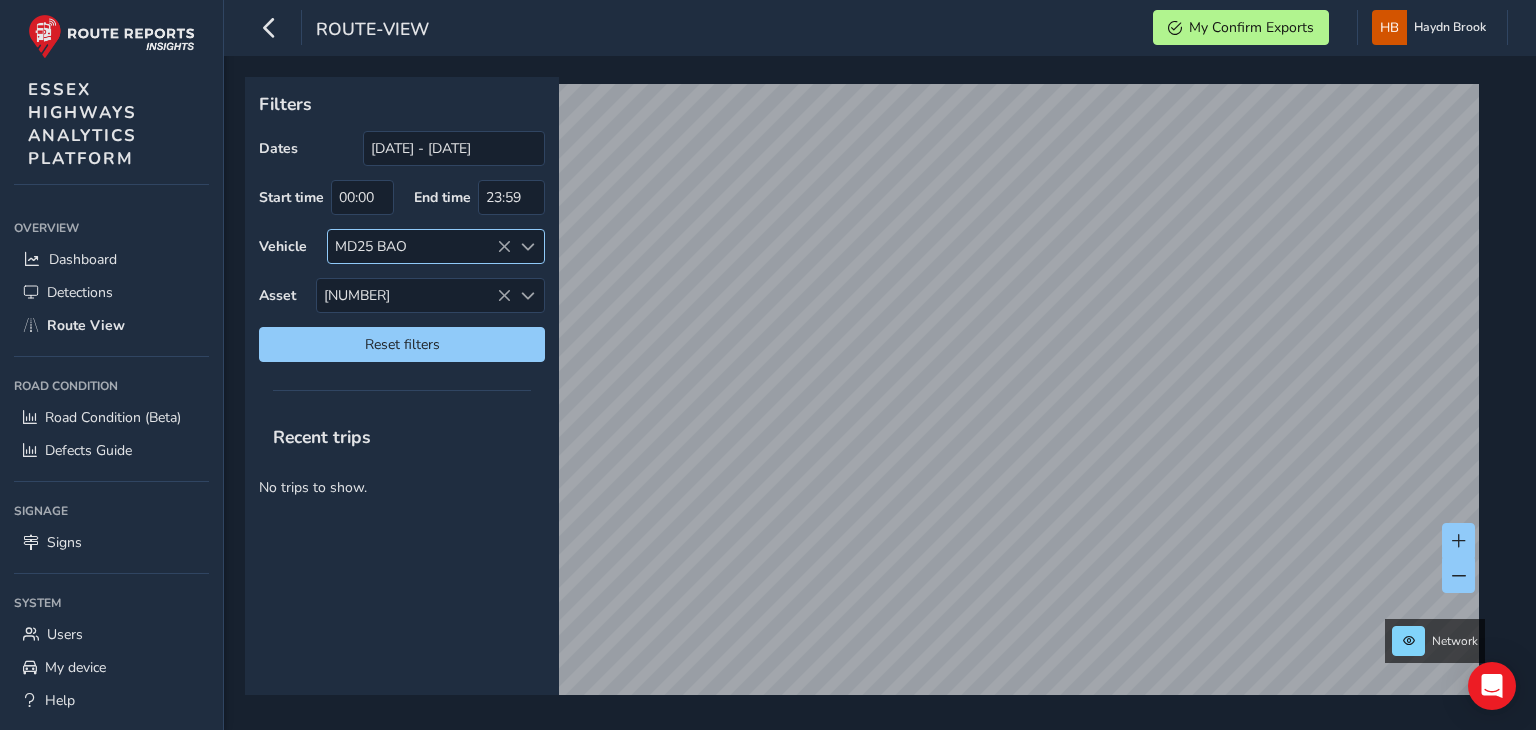 click at bounding box center (504, 247) 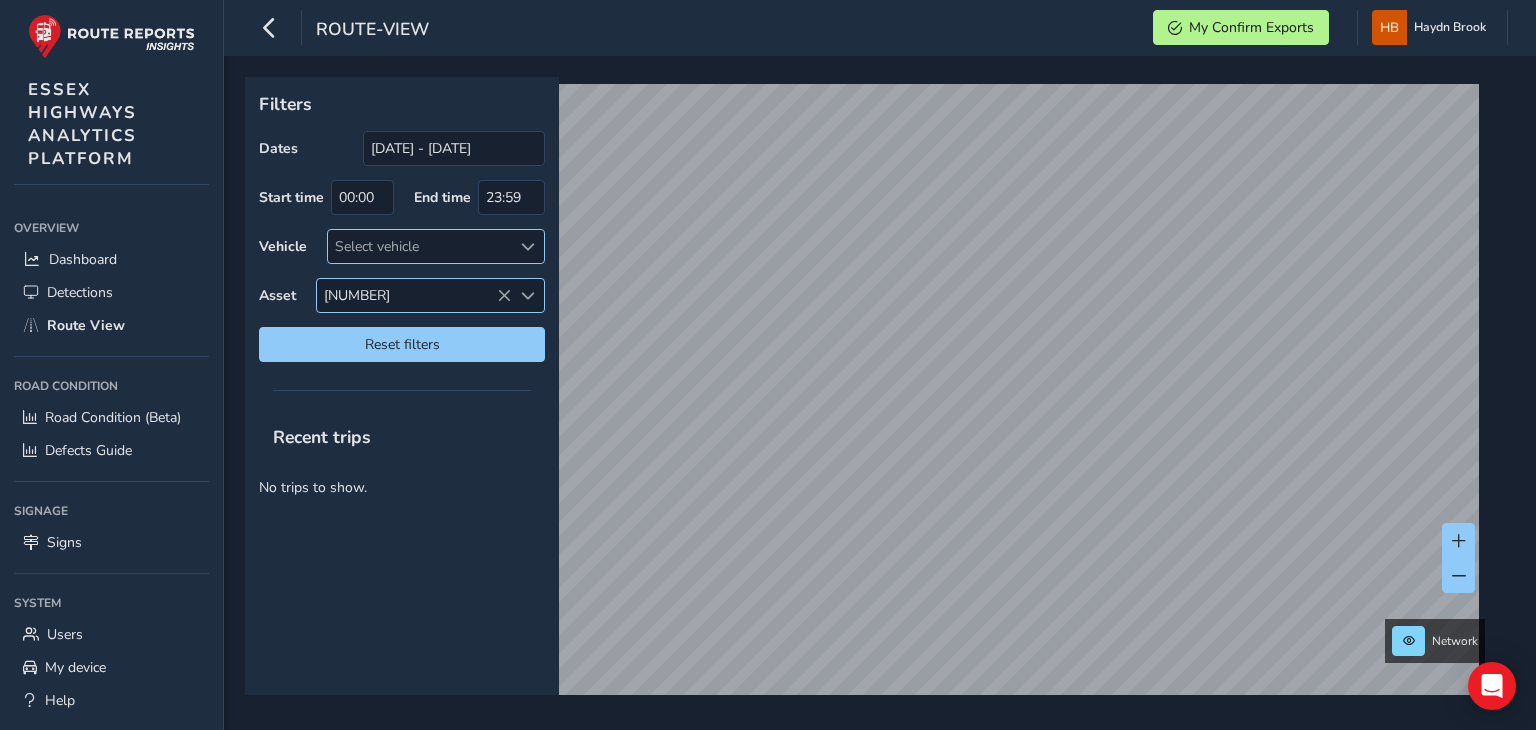 click at bounding box center [504, 296] 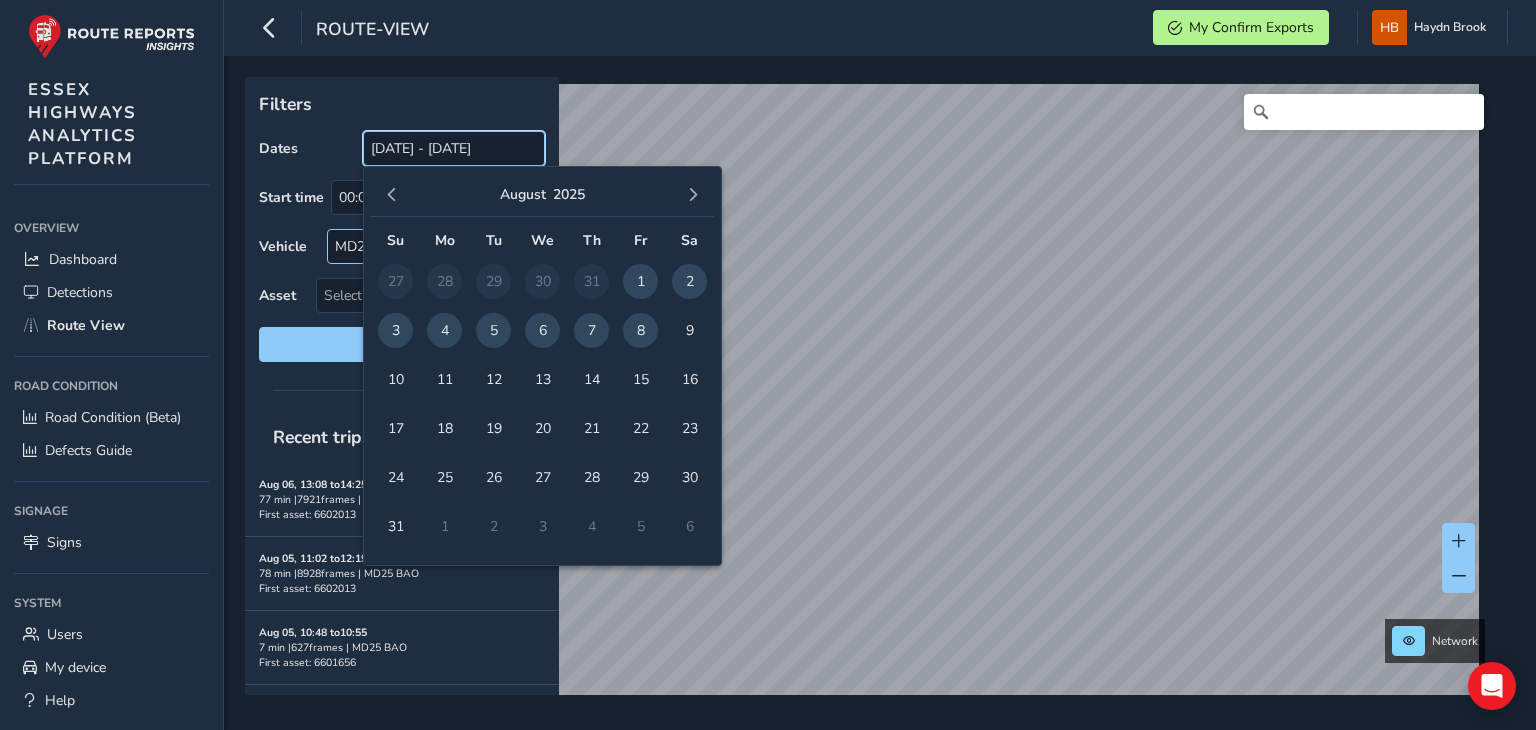 click on "[DATE] - [DATE]" at bounding box center [454, 148] 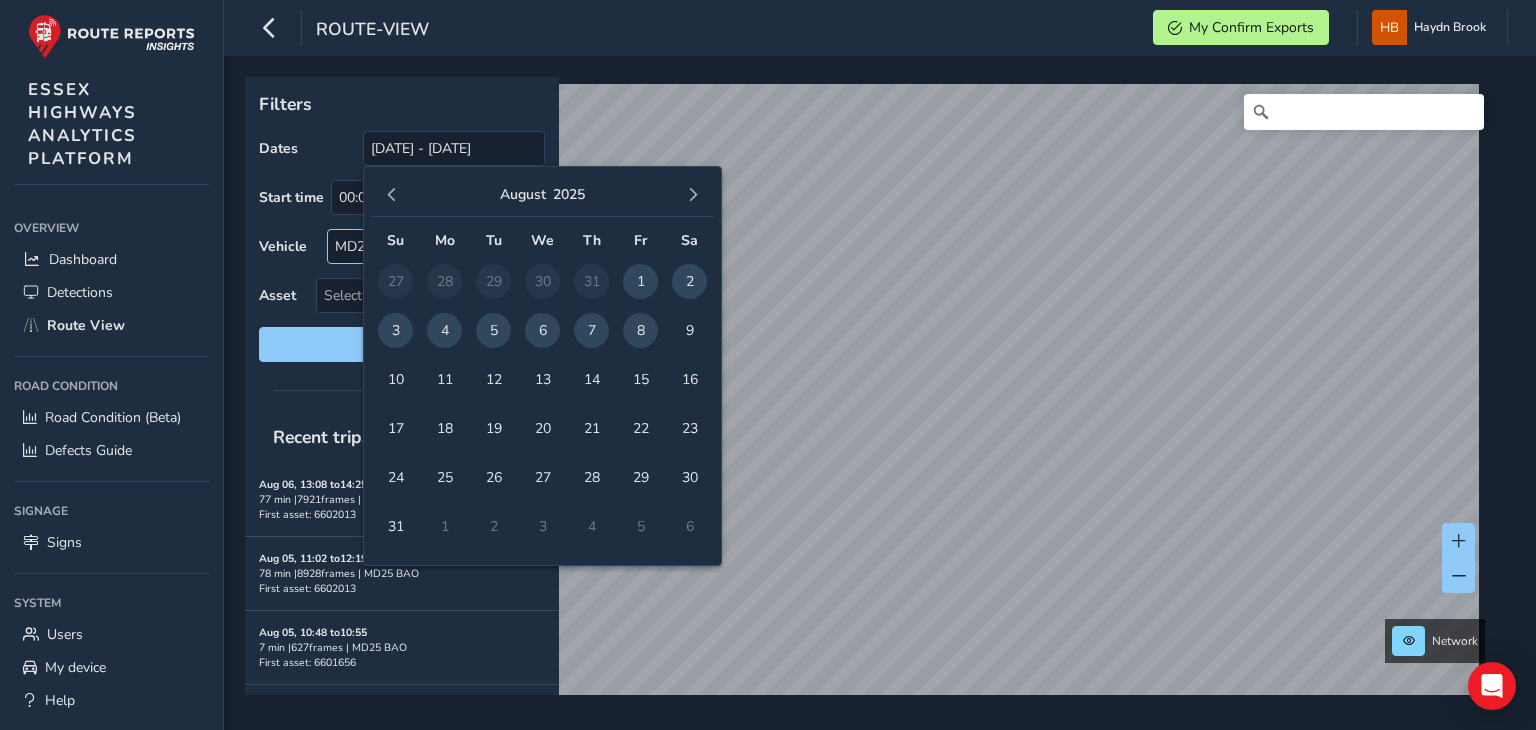 click on "5" at bounding box center [493, 330] 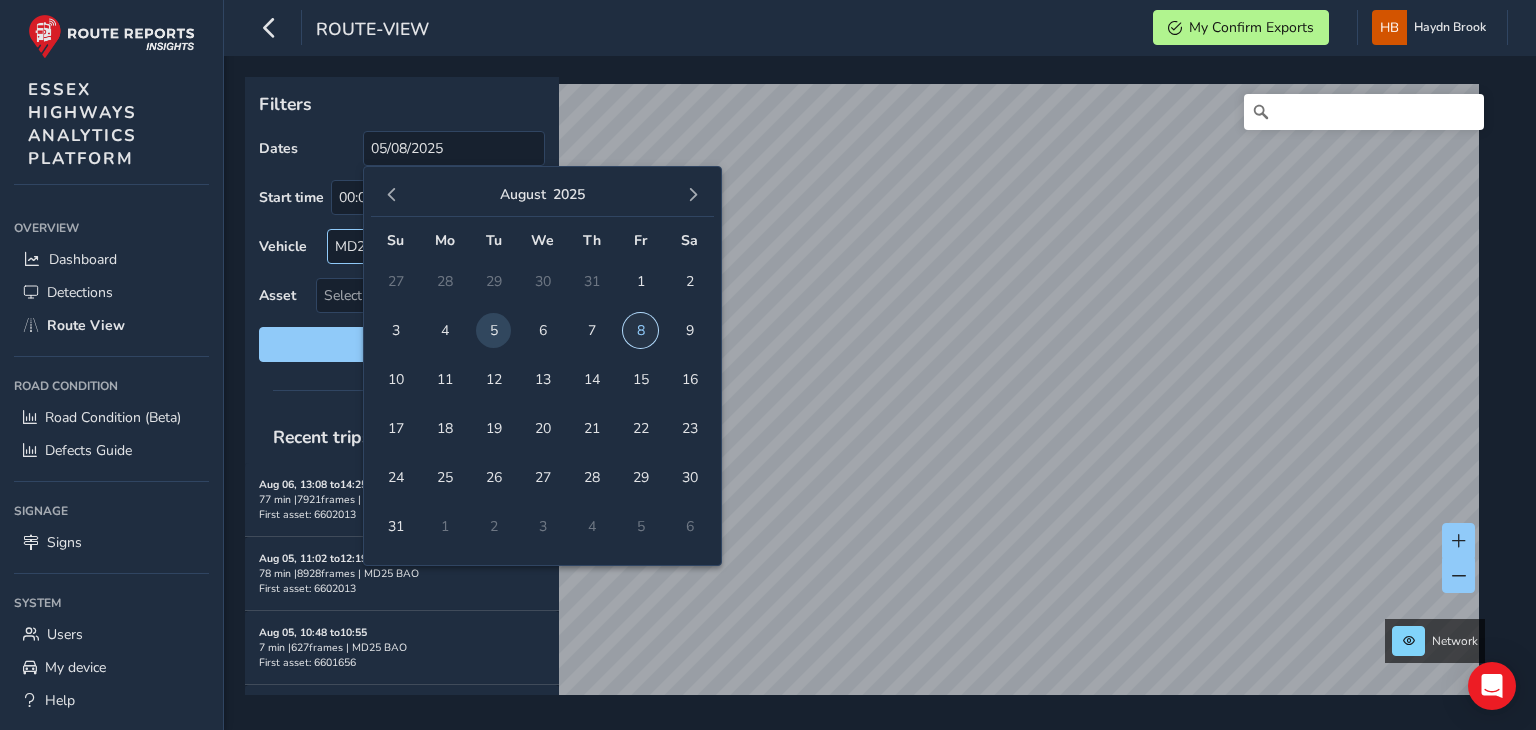 click on "8" at bounding box center (640, 330) 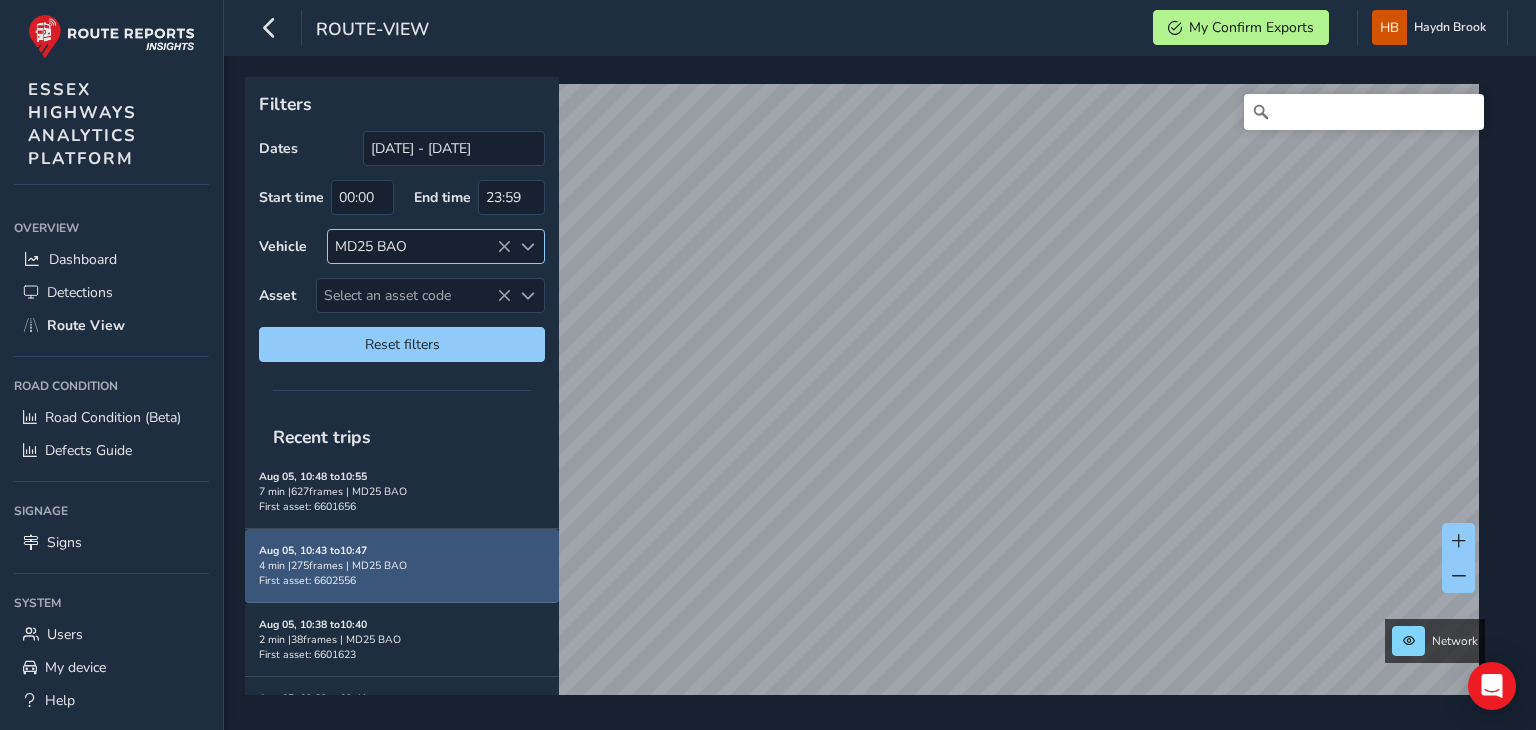 scroll, scrollTop: 0, scrollLeft: 0, axis: both 